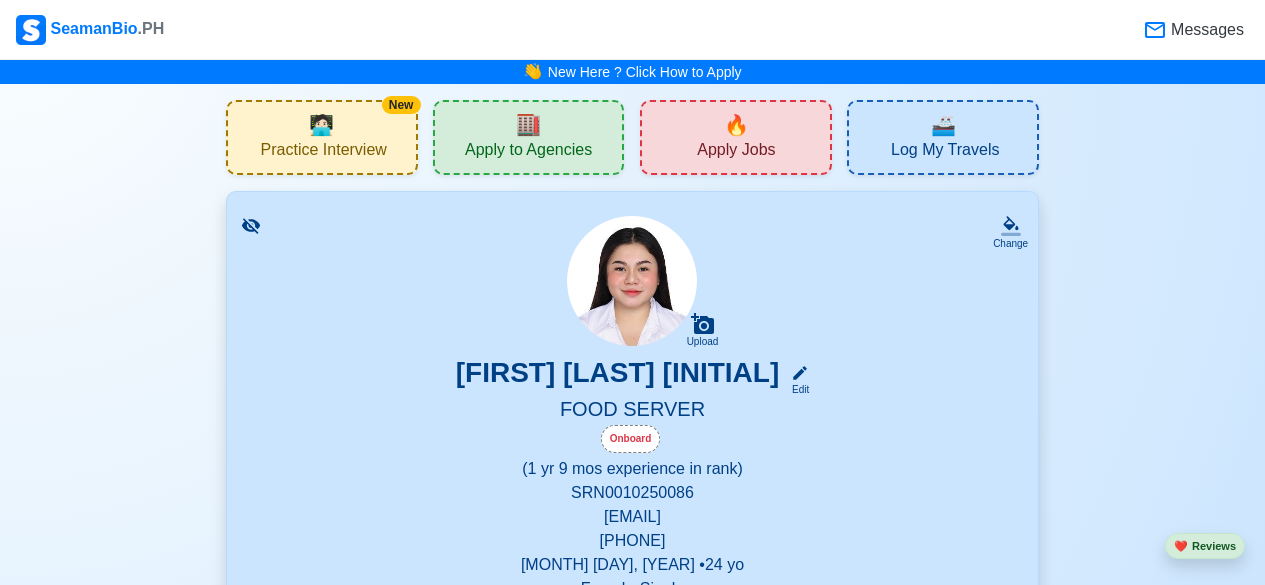 click on "Upload [FIRST] [LAST] [INITIAL] Edit FOOD SERVER Onboard (1 yr 9 mos experience in rank) SRN [NUMBER] [EMAIL] [PHONE] [MONTH] [DAY], [YEAR] • 24 yo Female • Single 157.48 cm • 66 kg STA CRUZ PROPER NAGA CITY CAMARINES SUR Philippines 🇵🇭 Availability Immediate" at bounding box center (632, 458) 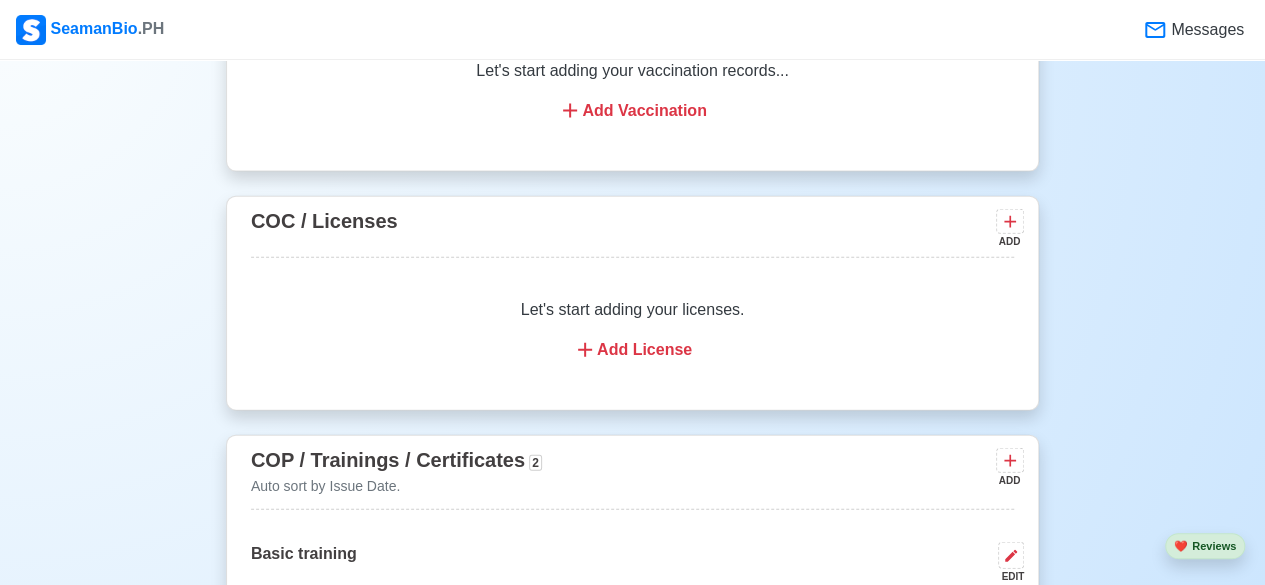 scroll, scrollTop: 2252, scrollLeft: 0, axis: vertical 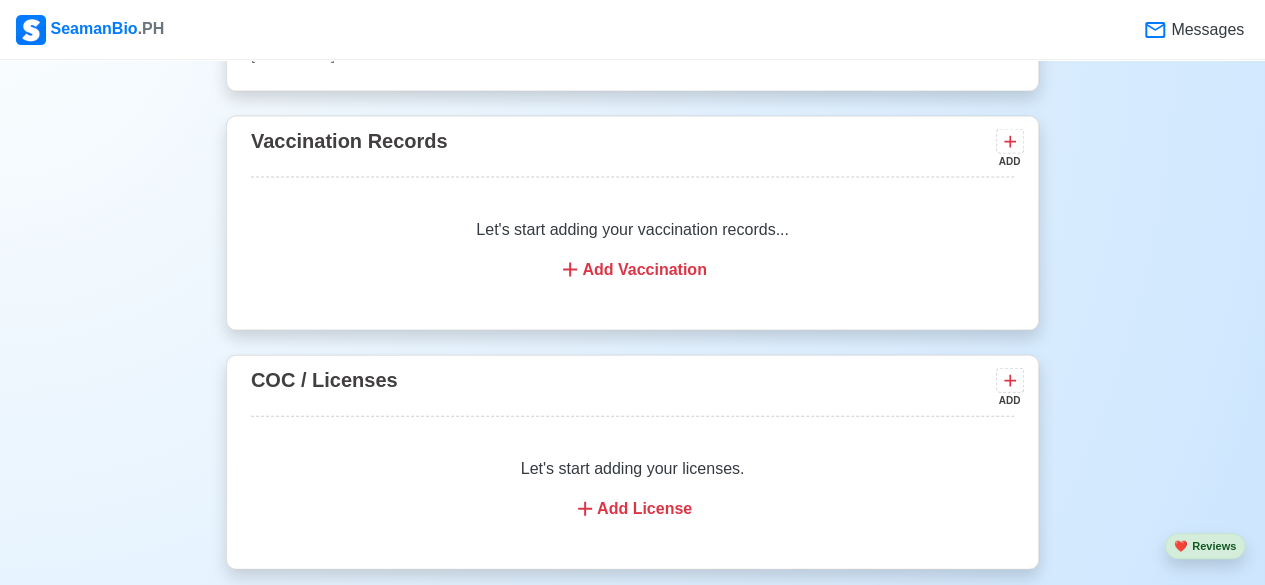 click on "Add Vaccination" at bounding box center [632, 270] 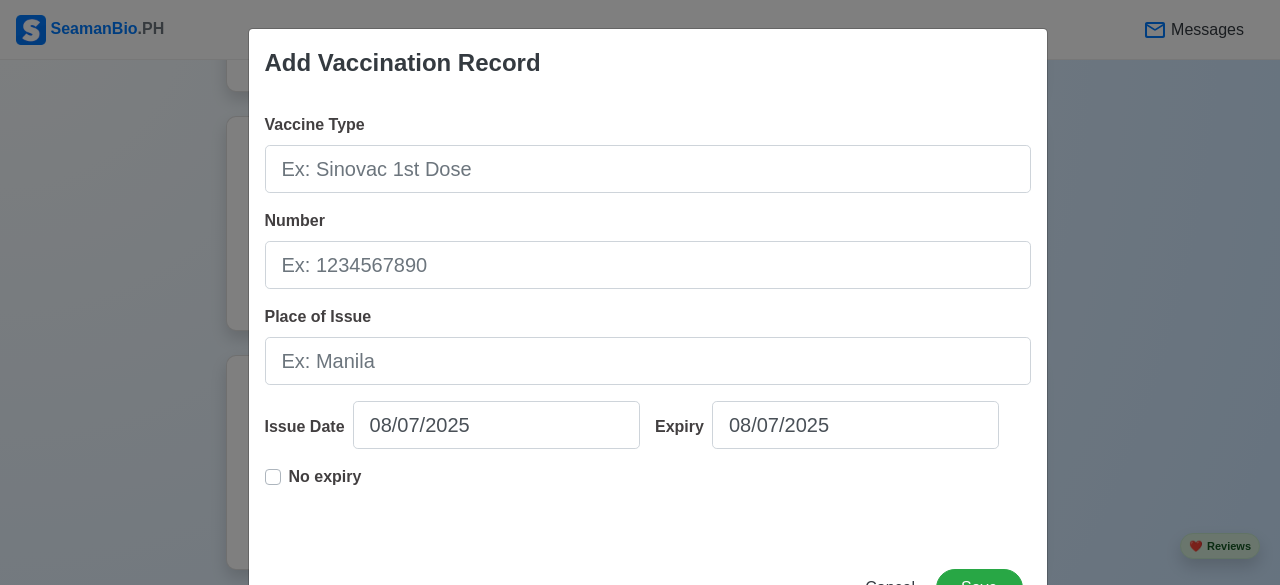 click on "Add Vaccination Record Vaccine Type Number Place of Issue Issue Date 08/07/2025 Expiry 08/07/2025 No expiry Cancel Save" at bounding box center [640, 292] 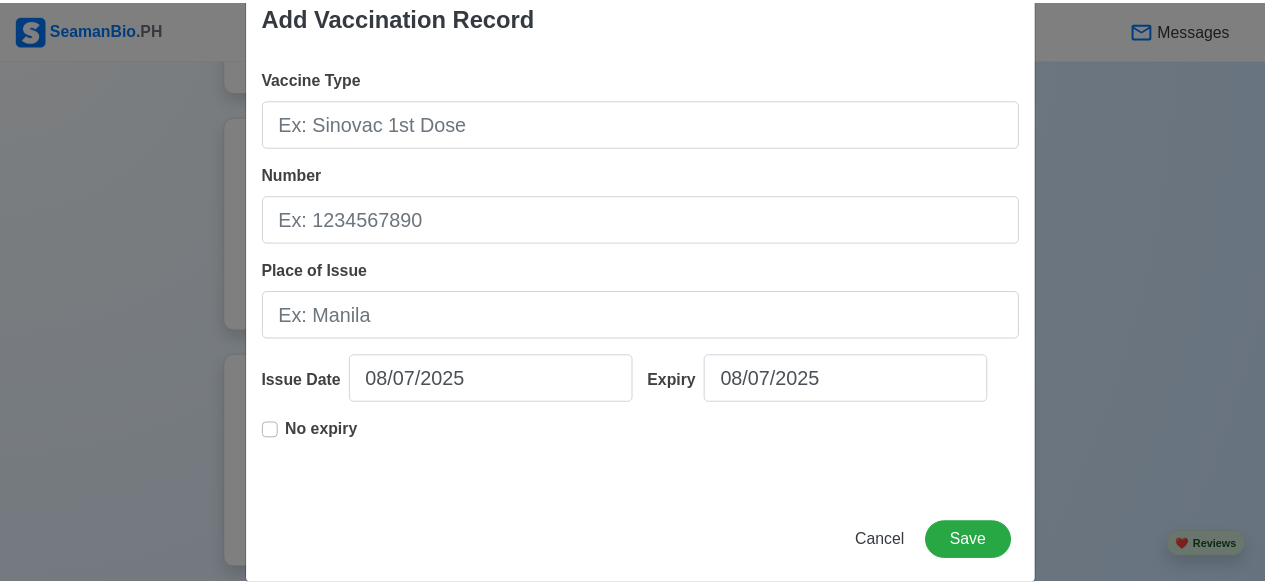 scroll, scrollTop: 73, scrollLeft: 0, axis: vertical 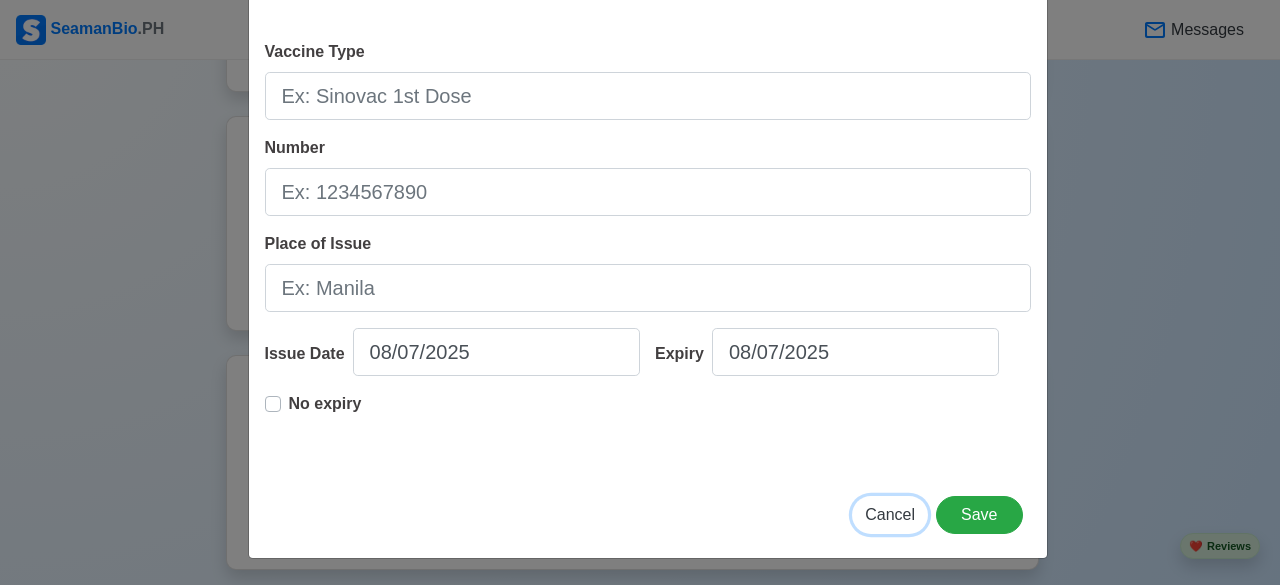 click on "Cancel" at bounding box center [890, 514] 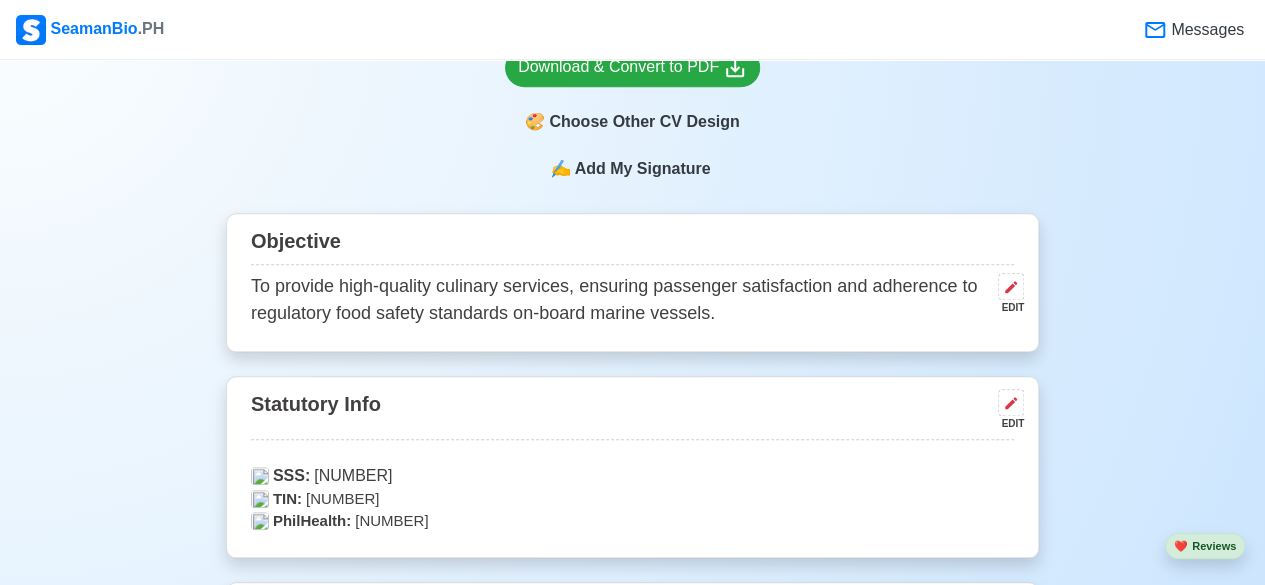 scroll, scrollTop: 0, scrollLeft: 0, axis: both 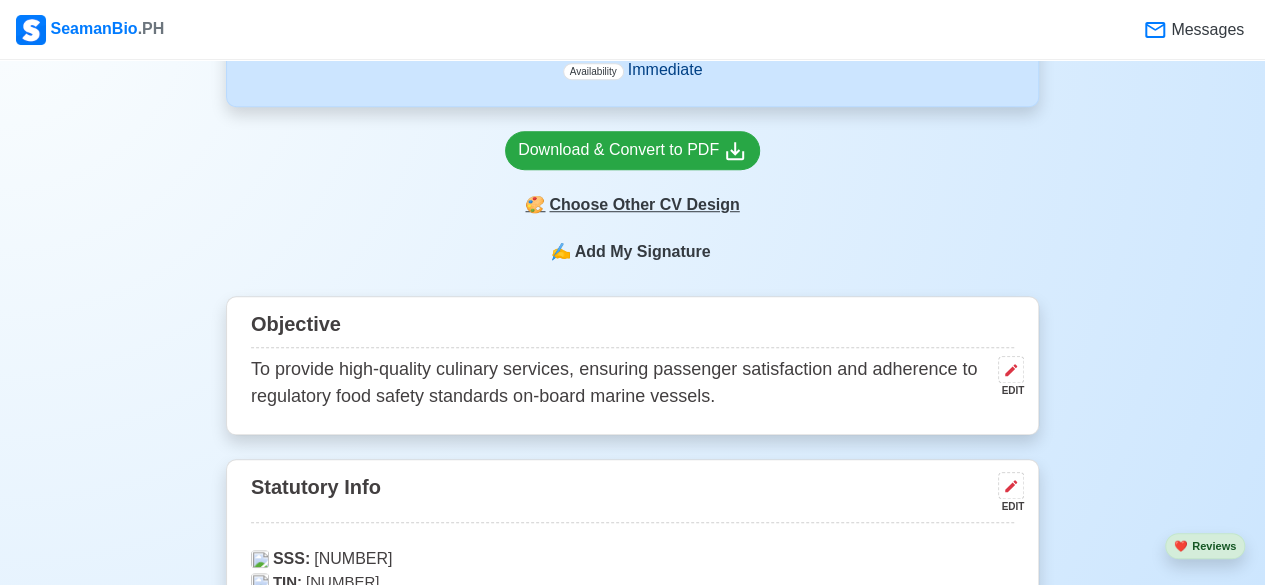 click on "🎨 Choose Other CV Design" at bounding box center (632, 205) 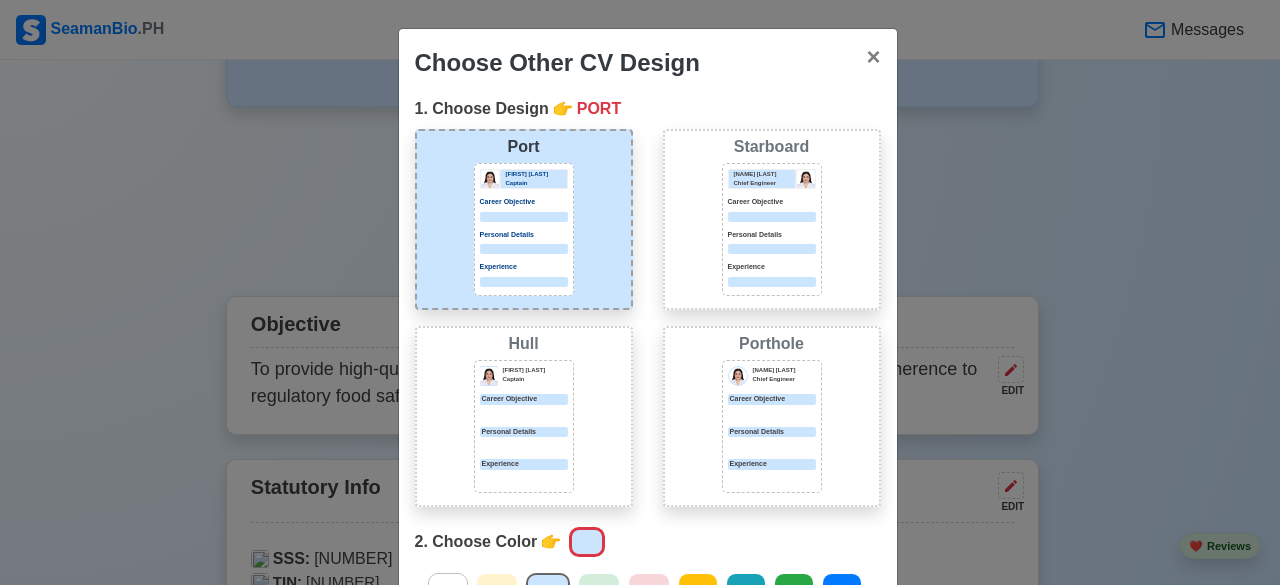 click at bounding box center [772, 414] 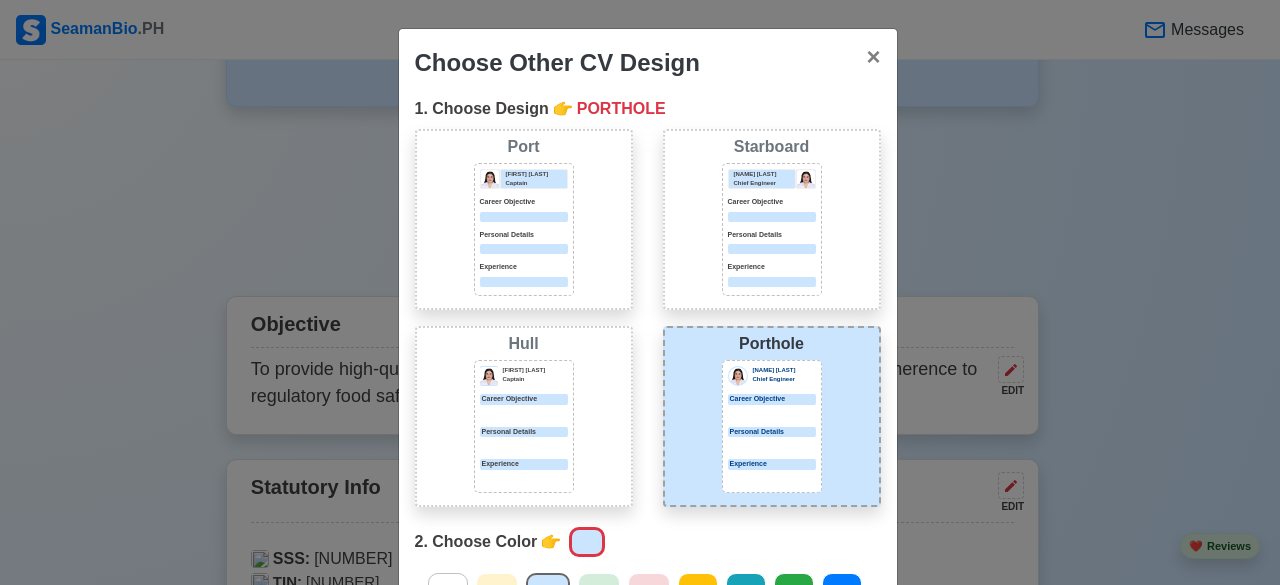 click on "Choose Other CV Design × Close 1. Choose Design 👉 PORTHOLE Port Donald Cris Captain Career Objective Personal Details Experience Starboard Jeffrey Gil Chief Engineer Career Objective Personal Details Experience Hull Donald Cris Captain Career Objective Personal Details Experience Porthole Jeffrey Gil Chief Engineer Career Objective Personal Details Experience 2. Choose Color 👉 3. Choose Paper Size 👉 LONG Short Long A4 Download Now Close" at bounding box center [640, 292] 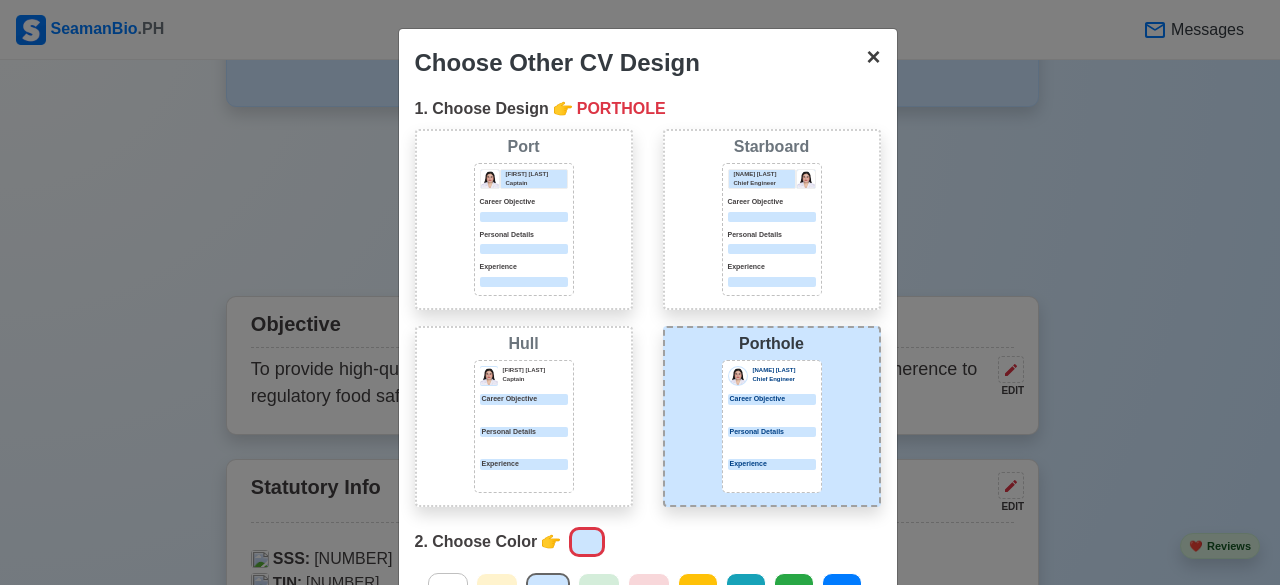 click on "× Close" at bounding box center [873, 57] 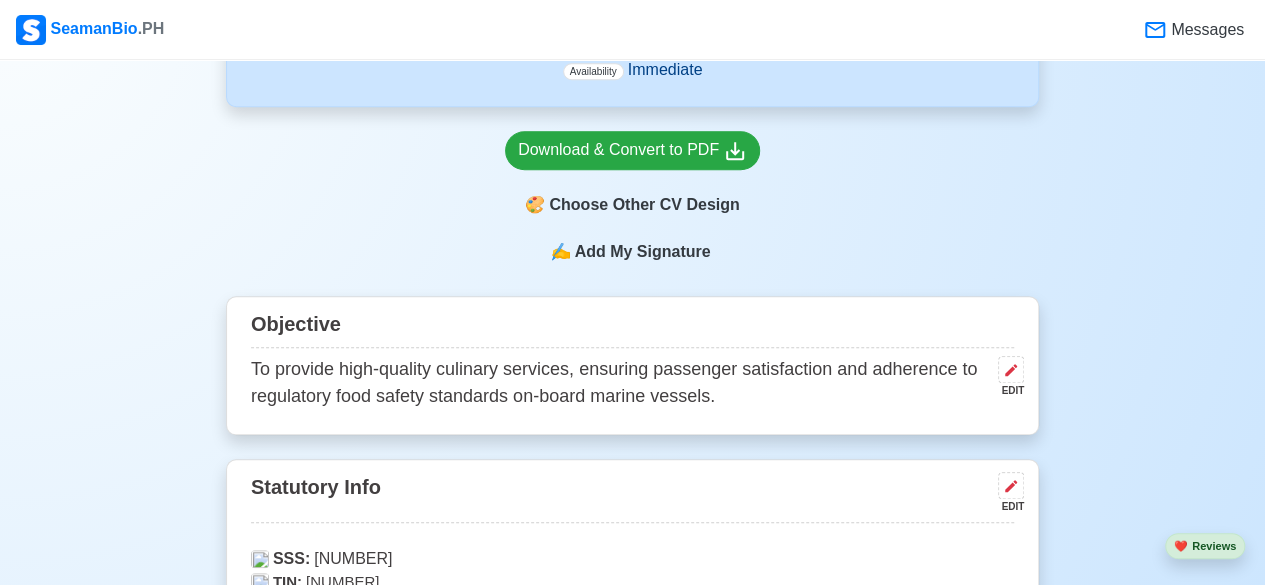 click on "Download & Convert to PDF 🎨 Choose Other CV Design" at bounding box center [632, 173] 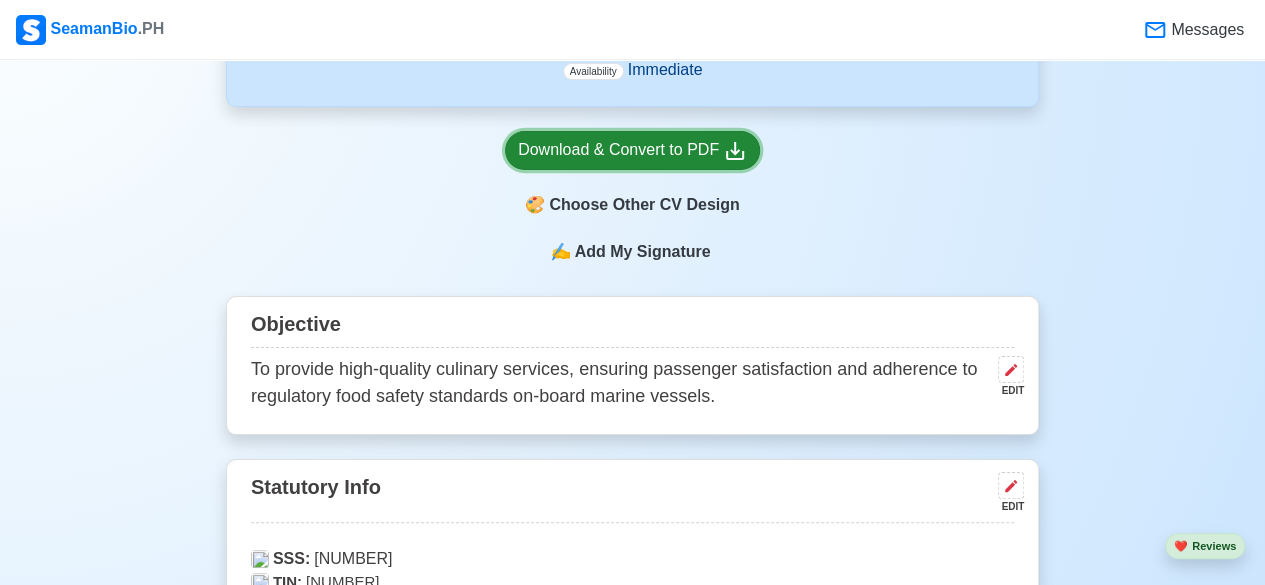 click on "Download & Convert to PDF" at bounding box center (632, 150) 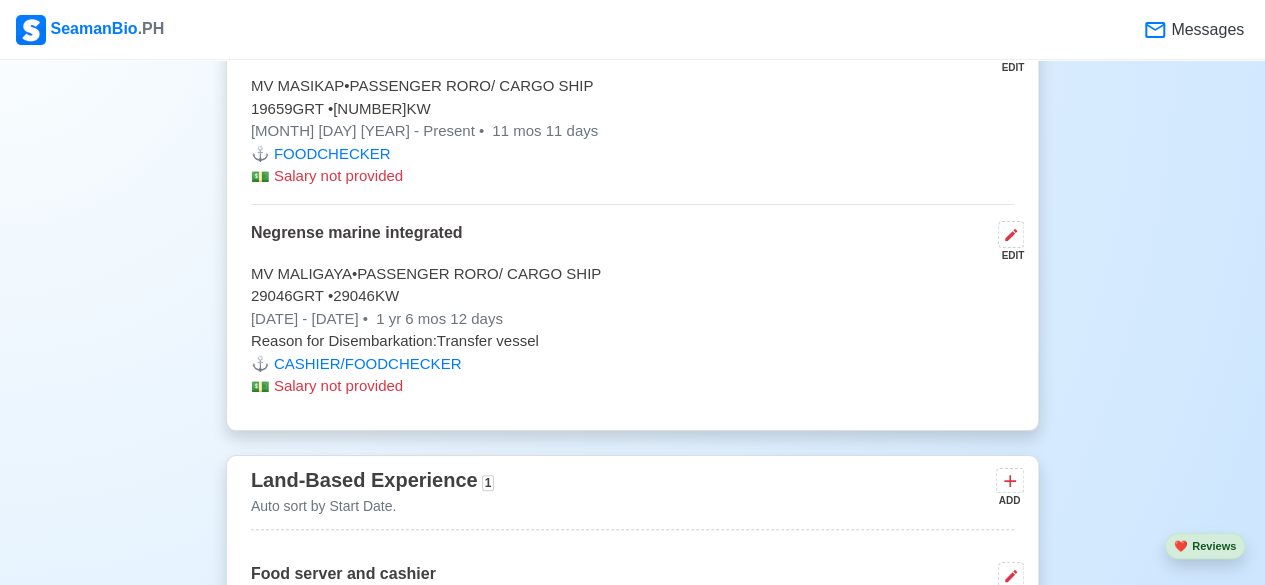 scroll, scrollTop: 3145, scrollLeft: 0, axis: vertical 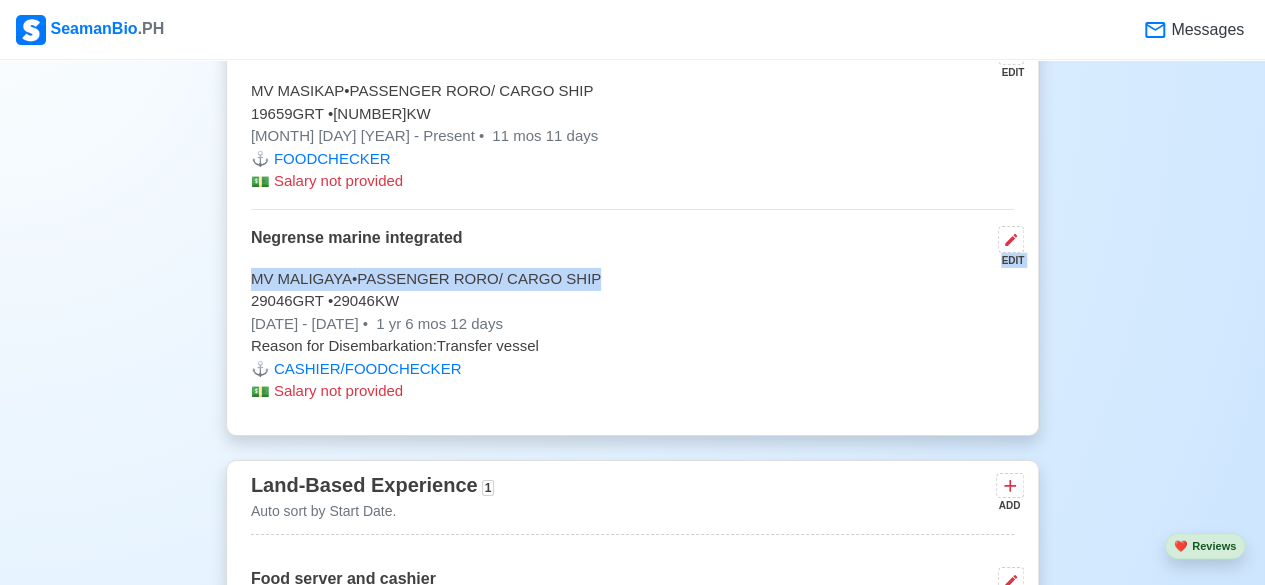 drag, startPoint x: 766, startPoint y: 270, endPoint x: 1080, endPoint y: 346, distance: 323.06656 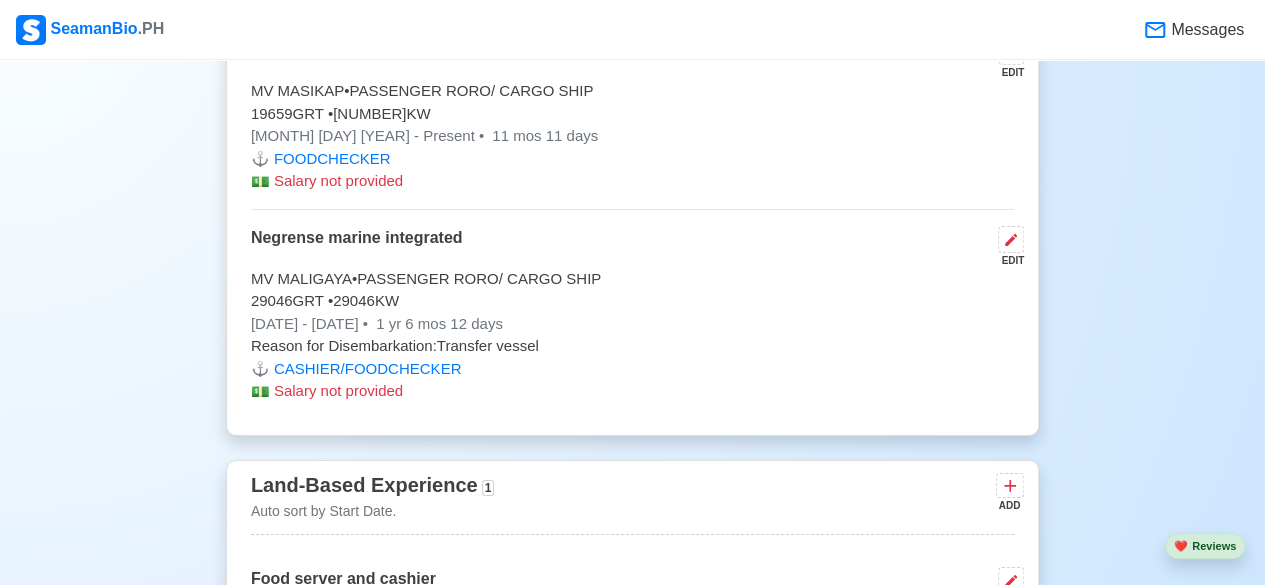 click on "Upload [FIRST] [LAST] [INITIAL] Edit FOOD SERVER Onboard (1 yr 9 mos experience in rank) SRN [NUMBER] [EMAIL] [PHONE] [MONTH] [DAY], [YEAR] • 24 yo Female • Single 157.48 cm • 66 kg STA CRUZ PROPER NAGA CITY CAMARINES SUR Philippines 🇵🇭 Availability Immediate Download & Convert to PDF 🎨 Choose Other CV Design ✍️ Add My Signature Objective To provide high-quality culinary services, ensuring passenger satisfaction and adherence to regulatory food safety standards on-board marine vessels. EDIT Statutory Info EDIT SSS: [NUMBER] TIN: [NUMBER] PhilHealth: [NUMBER] Education 1 Auto sort by Start Date. ADD Universidad de sta isabel EDIT Bachelor of science in Hospitality Management [MONTH] [YEAR] - [MONTH] [YEAR] Travel Documents 3 Passport, US Visa, Seaman Book, etc. ADD Passport EDIT [DOCUMENT_NUMBER] [MONTH] [DAY] [YEAR] - [MONTH] [DAY] [YEAR] Expires 6 yrs 6 mos 9 days Legazpi city" at bounding box center [632, -772] 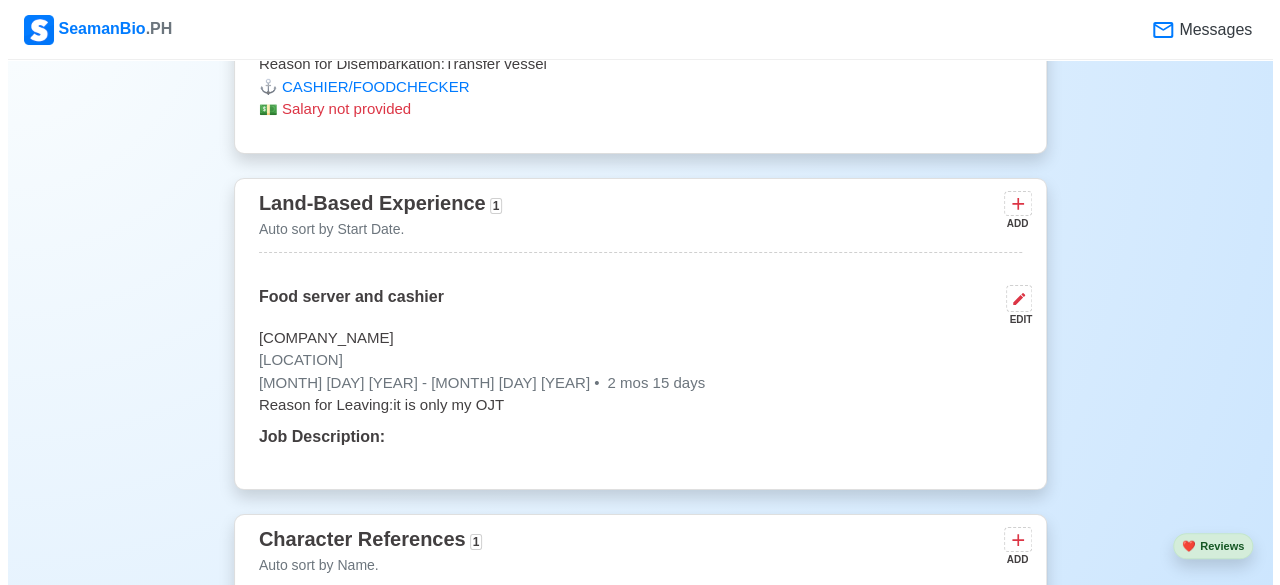scroll, scrollTop: 3513, scrollLeft: 0, axis: vertical 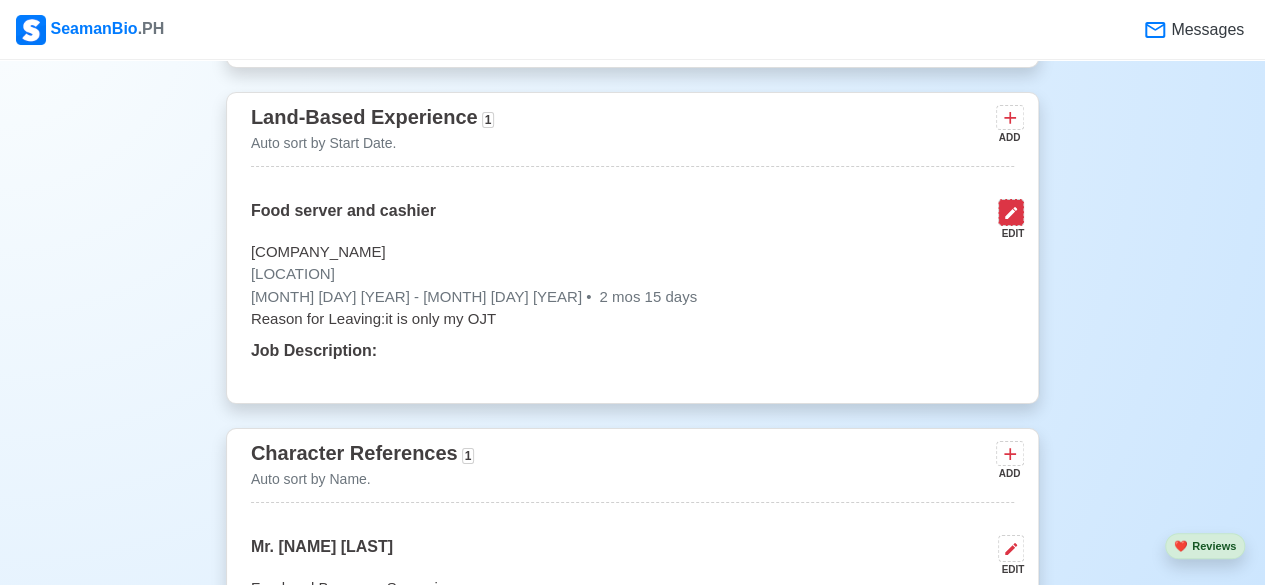 click 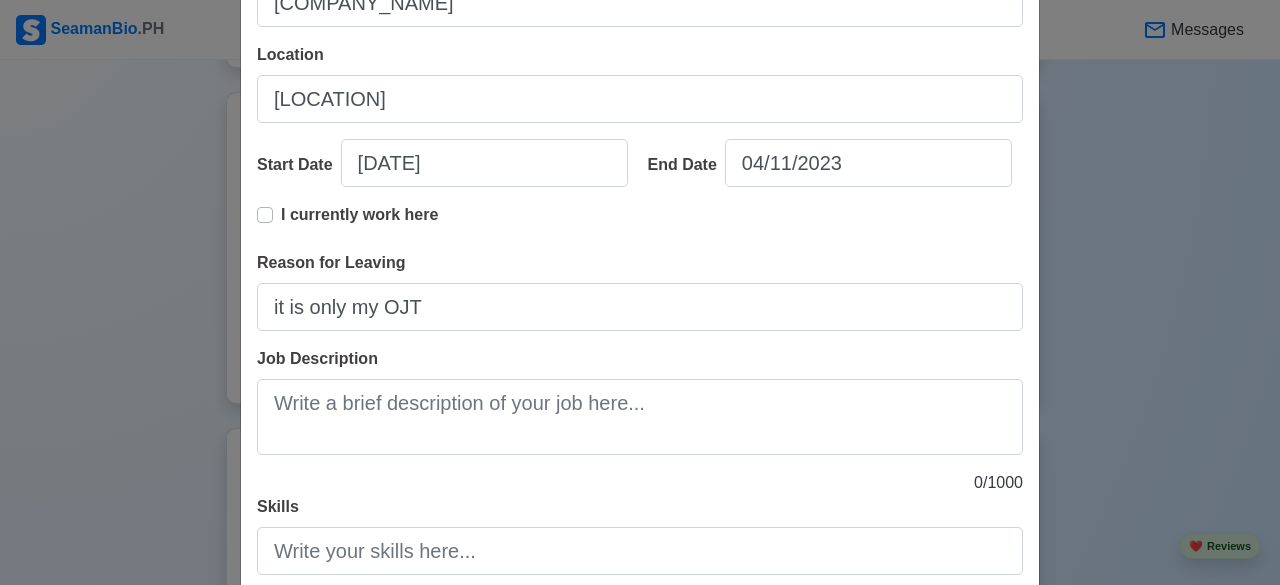 scroll, scrollTop: 264, scrollLeft: 0, axis: vertical 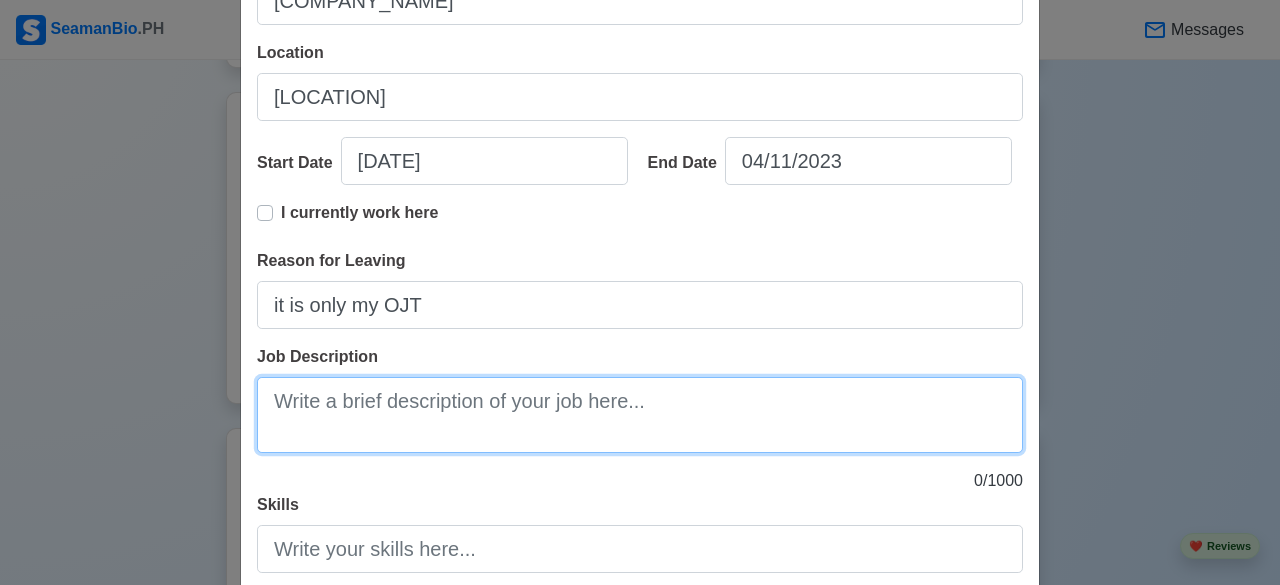 click on "Job Description" at bounding box center [640, 415] 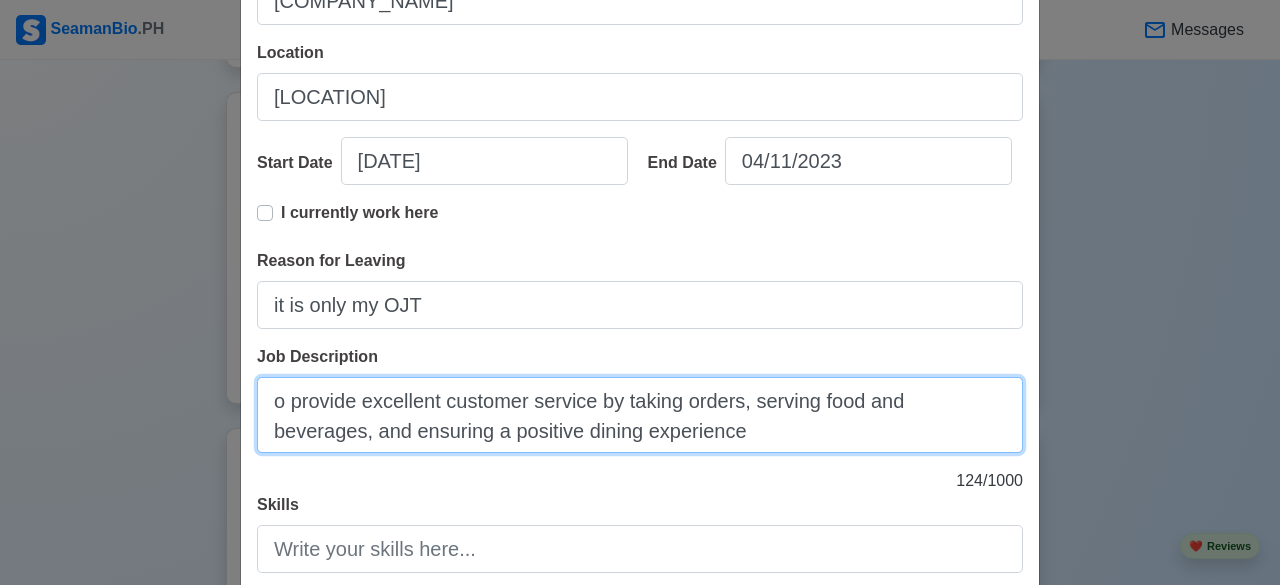 click on "o provide excellent customer service by taking orders, serving food and beverages, and ensuring a positive dining experience" at bounding box center [640, 415] 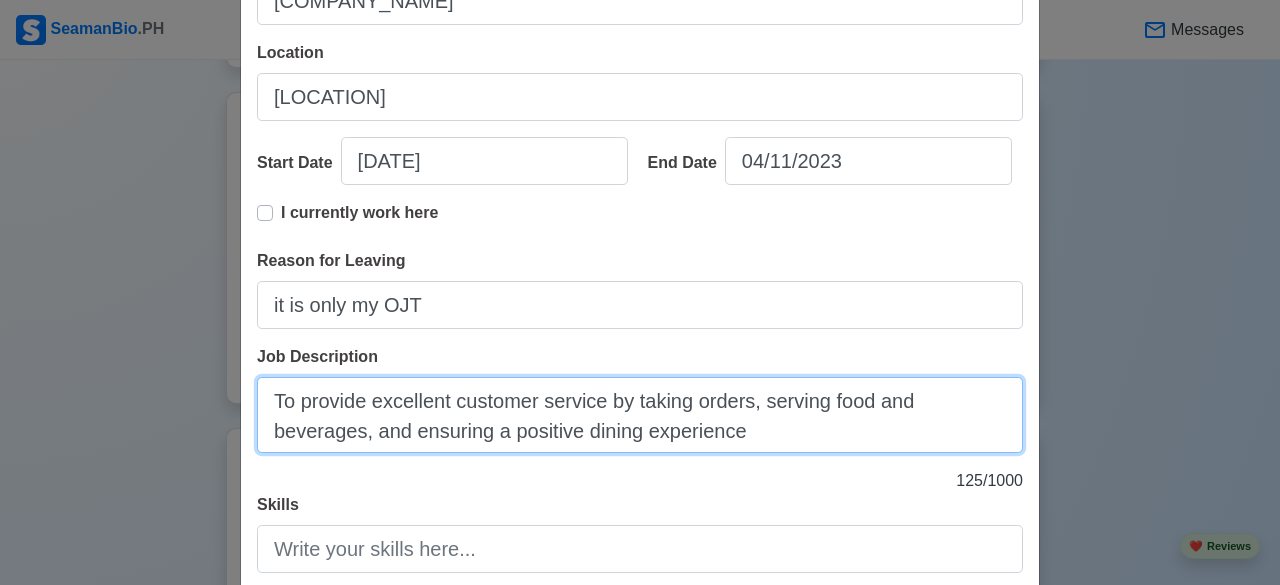 type on "To provide excellent customer service by taking orders, serving food and beverages, and ensuring a positive dining experience" 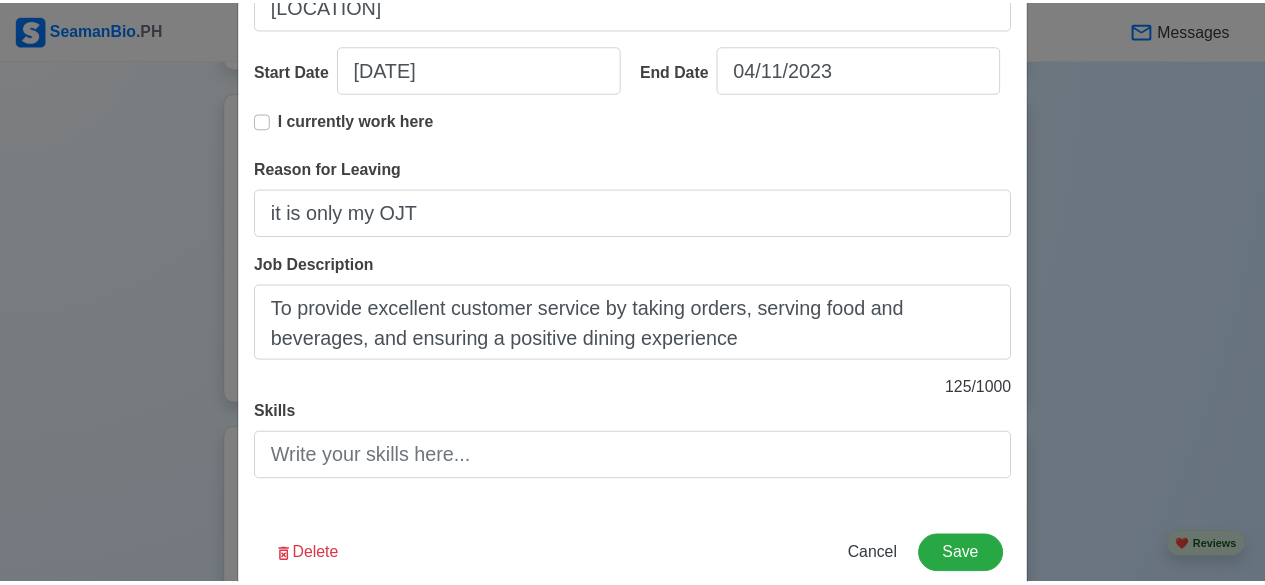 scroll, scrollTop: 397, scrollLeft: 0, axis: vertical 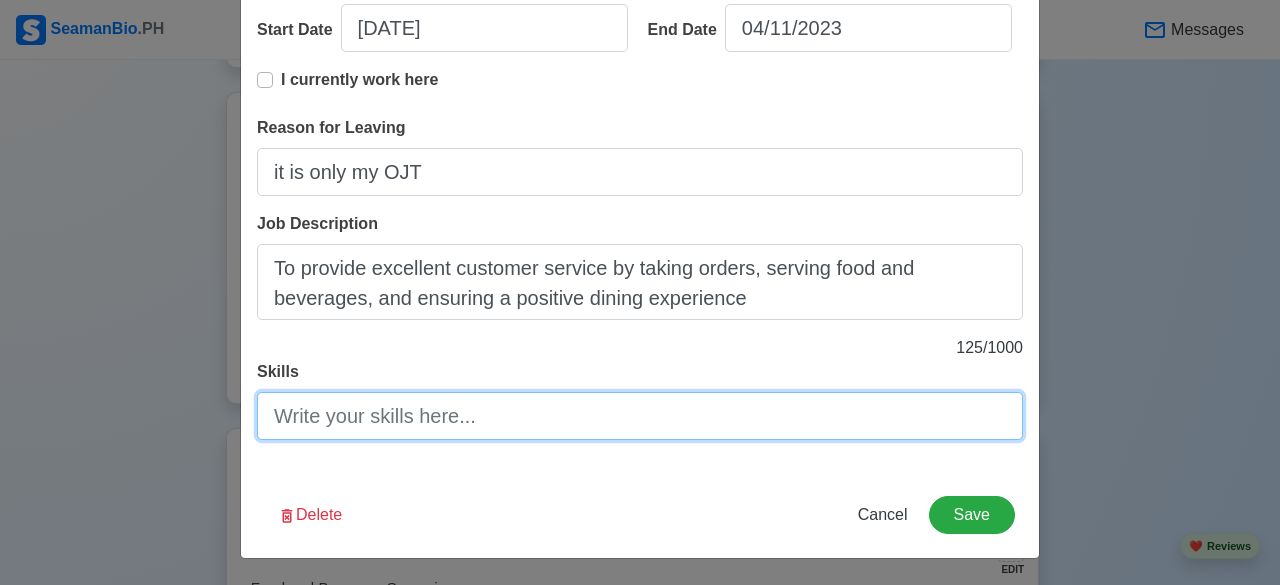 click on "Skills" at bounding box center (640, 416) 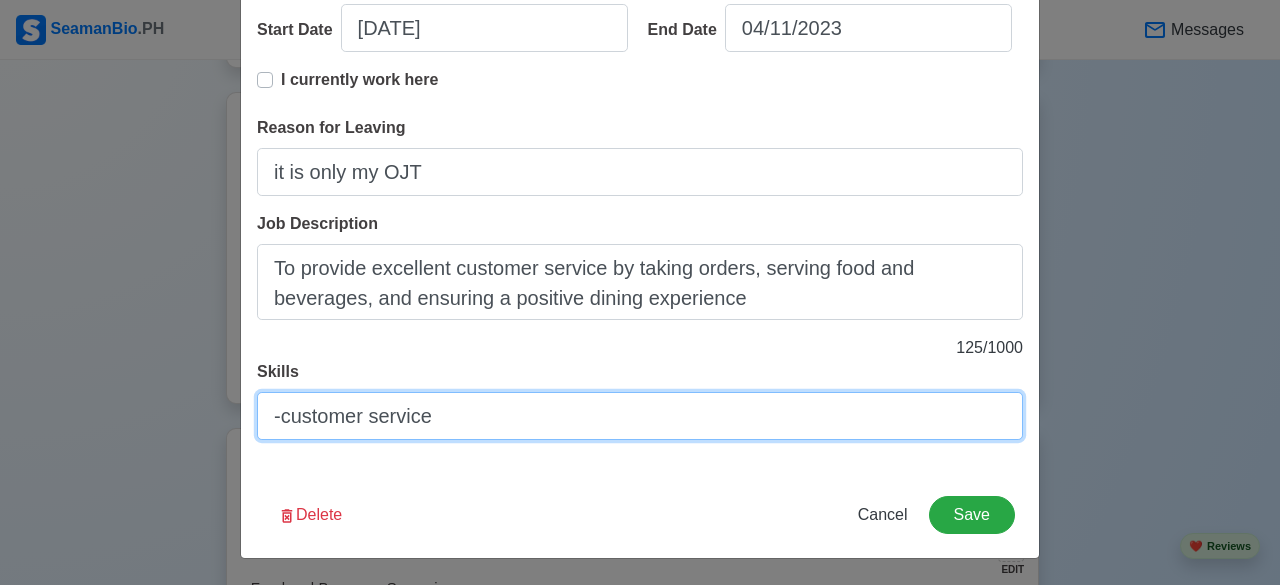 click on "-customer service" at bounding box center [640, 416] 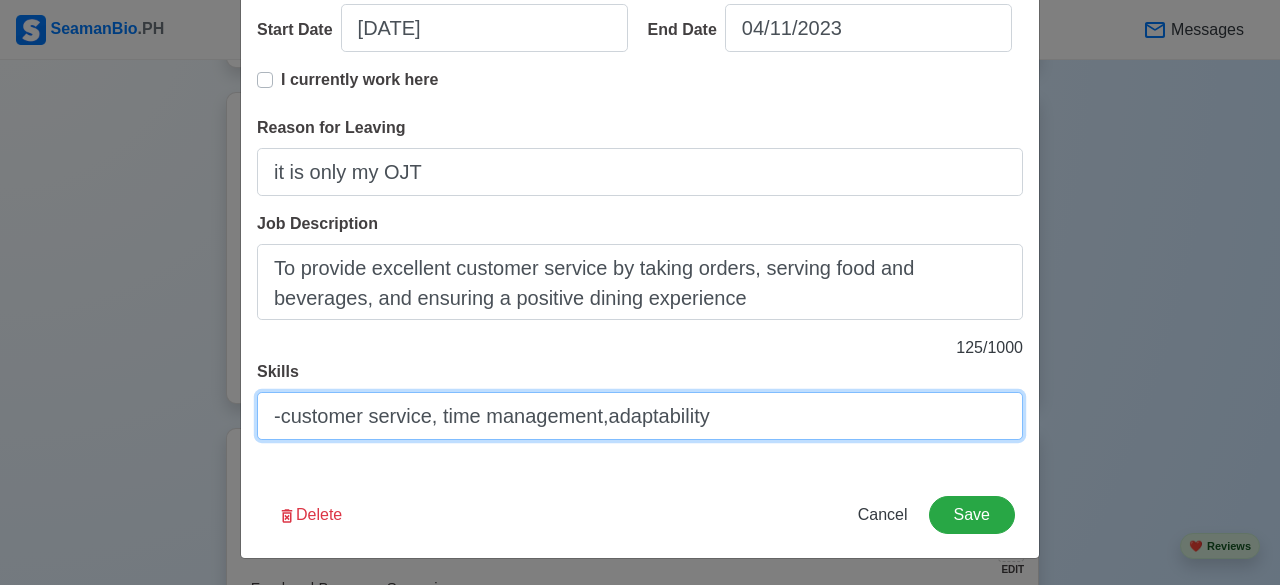 click on "-customer service, time management,adaptability" at bounding box center [640, 416] 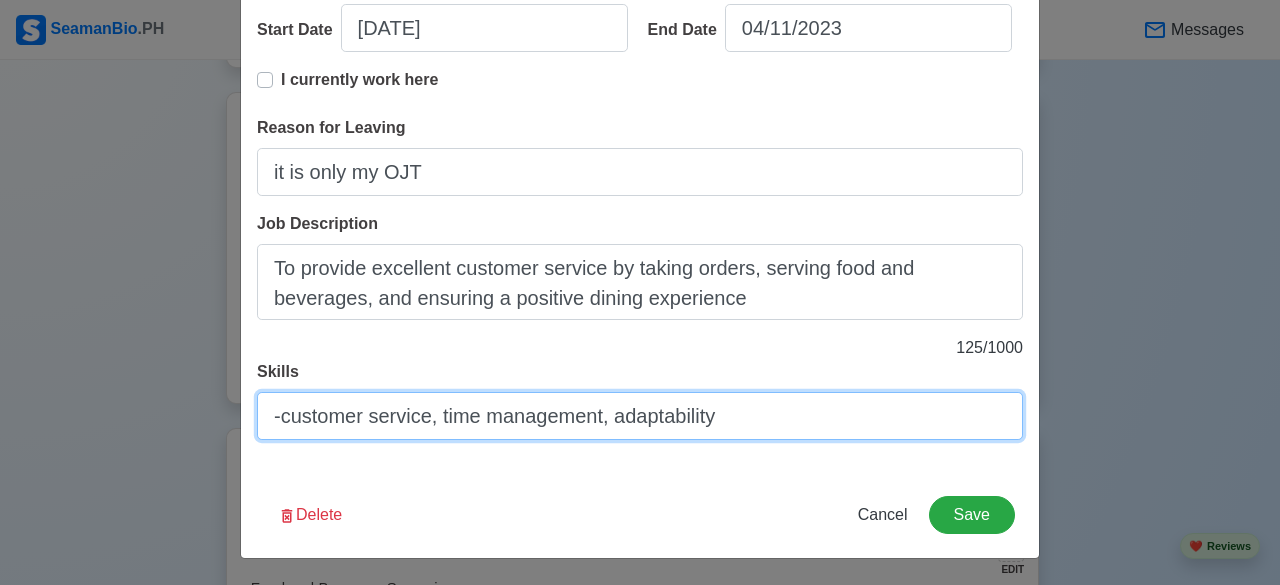 click on "-customer service, time management, adaptability" at bounding box center (640, 416) 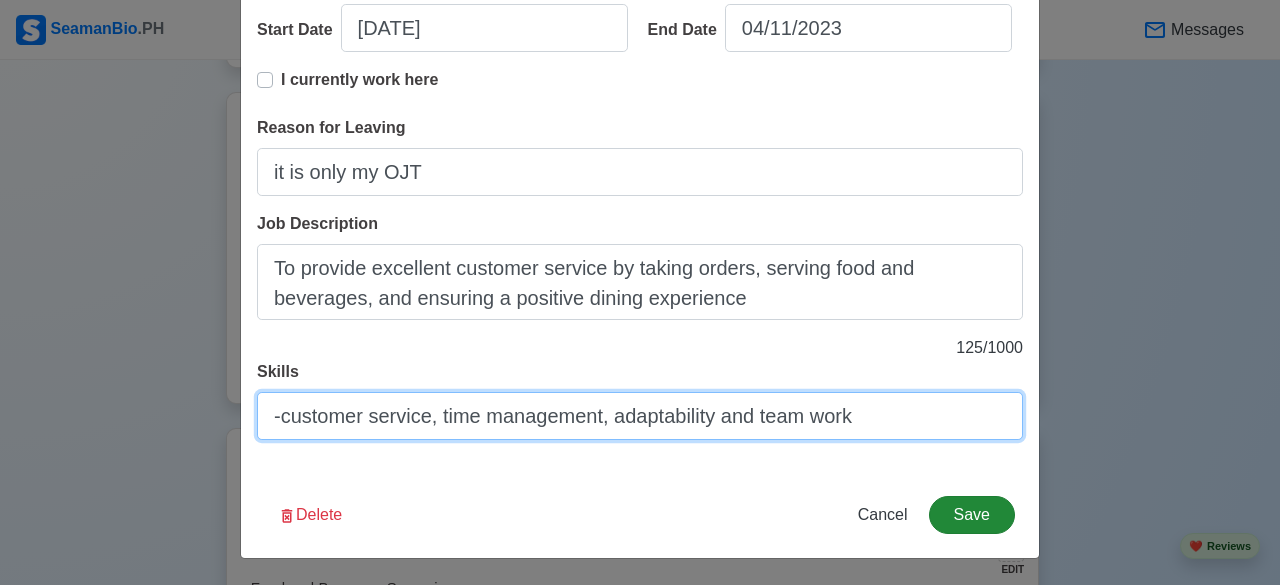 type on "-customer service, time management, adaptability and team work" 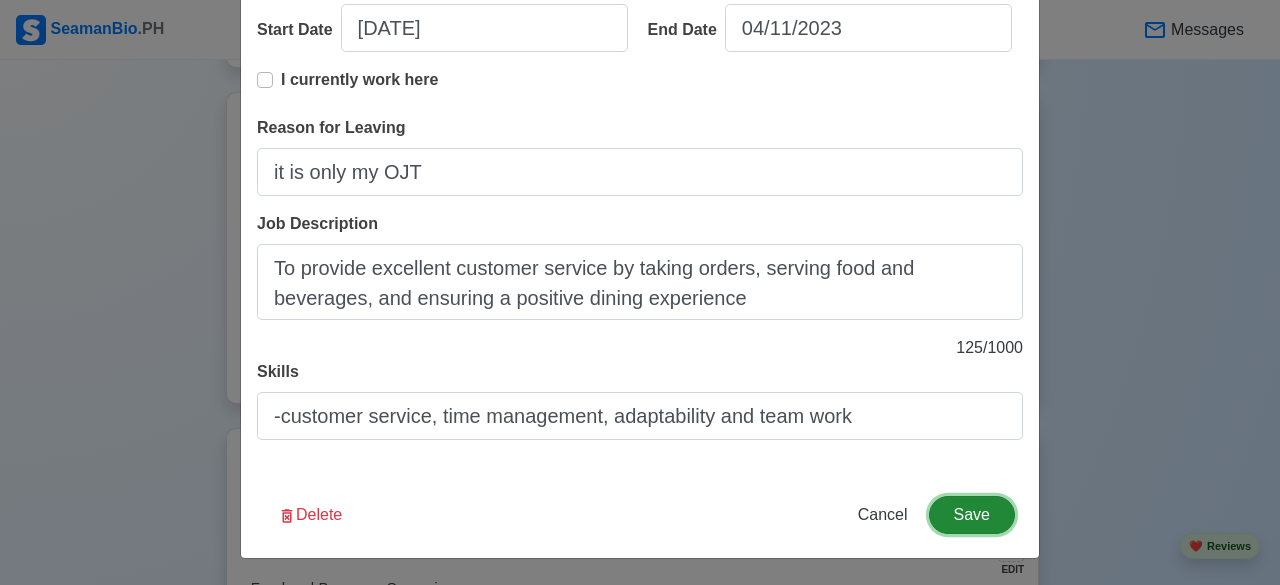 click on "Save" at bounding box center [972, 515] 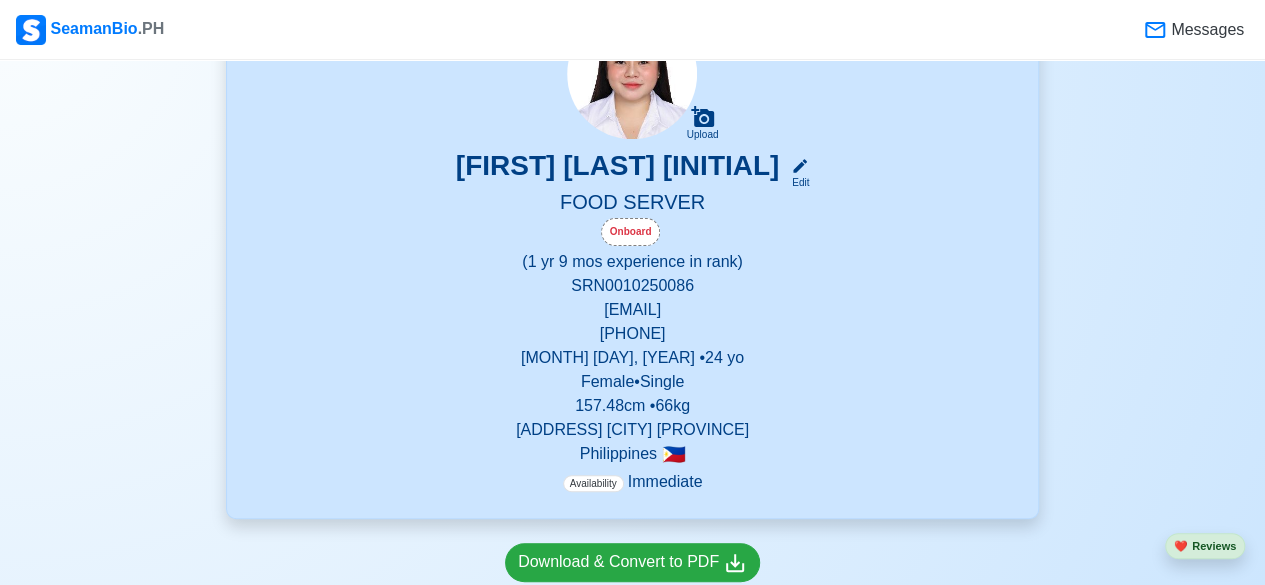 scroll, scrollTop: 196, scrollLeft: 0, axis: vertical 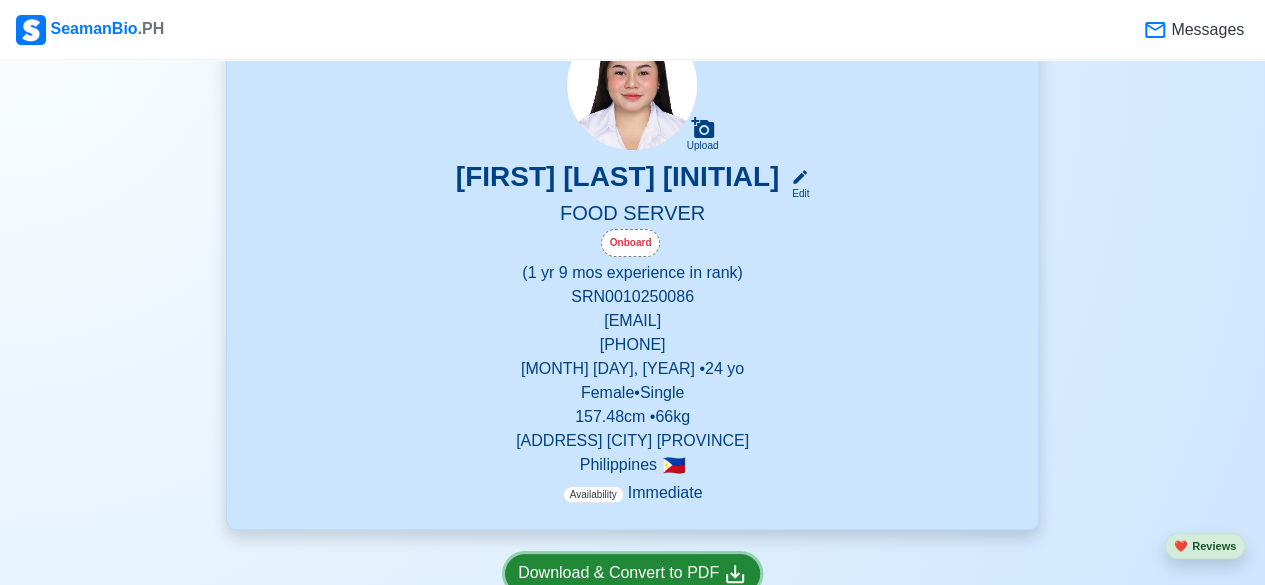 click on "Download & Convert to PDF" at bounding box center (632, 573) 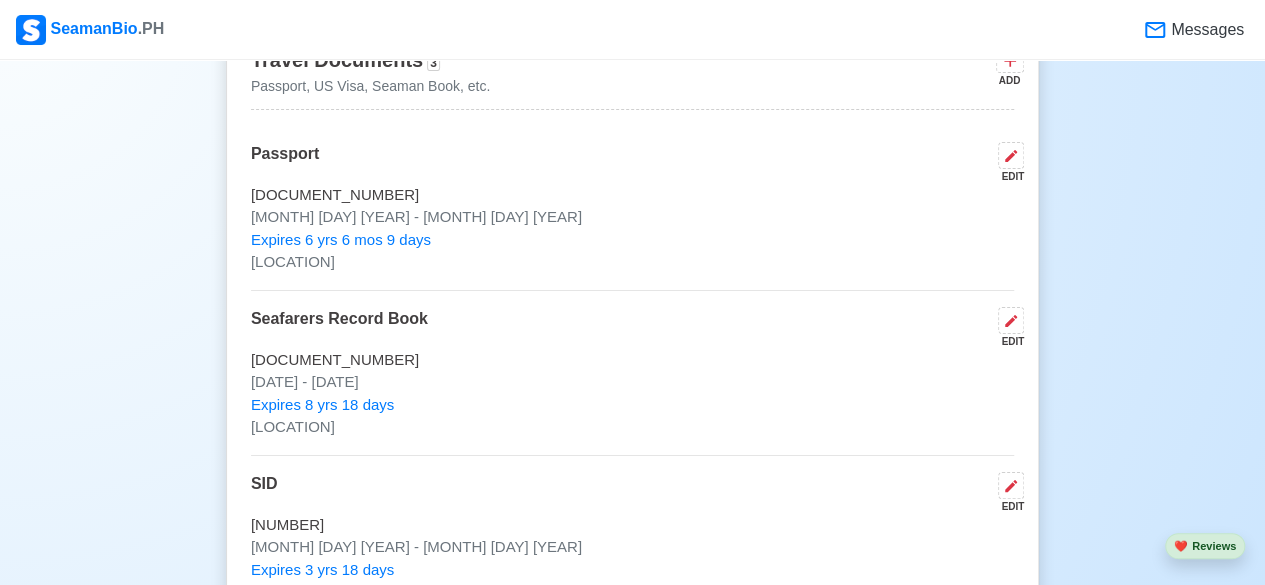 scroll, scrollTop: 1486, scrollLeft: 0, axis: vertical 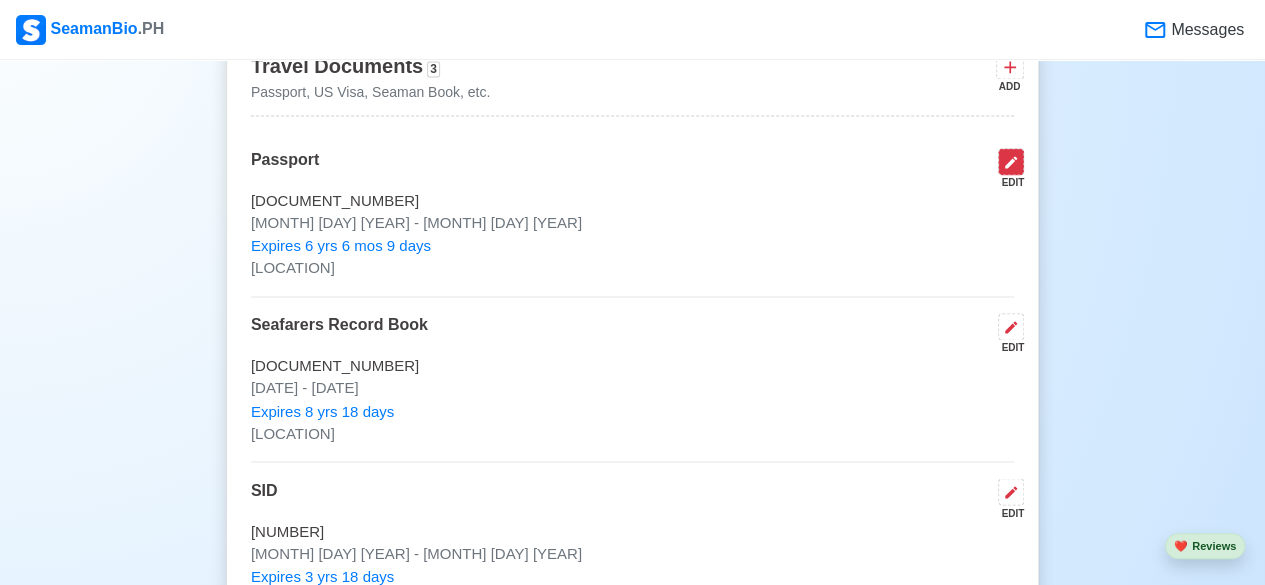 click 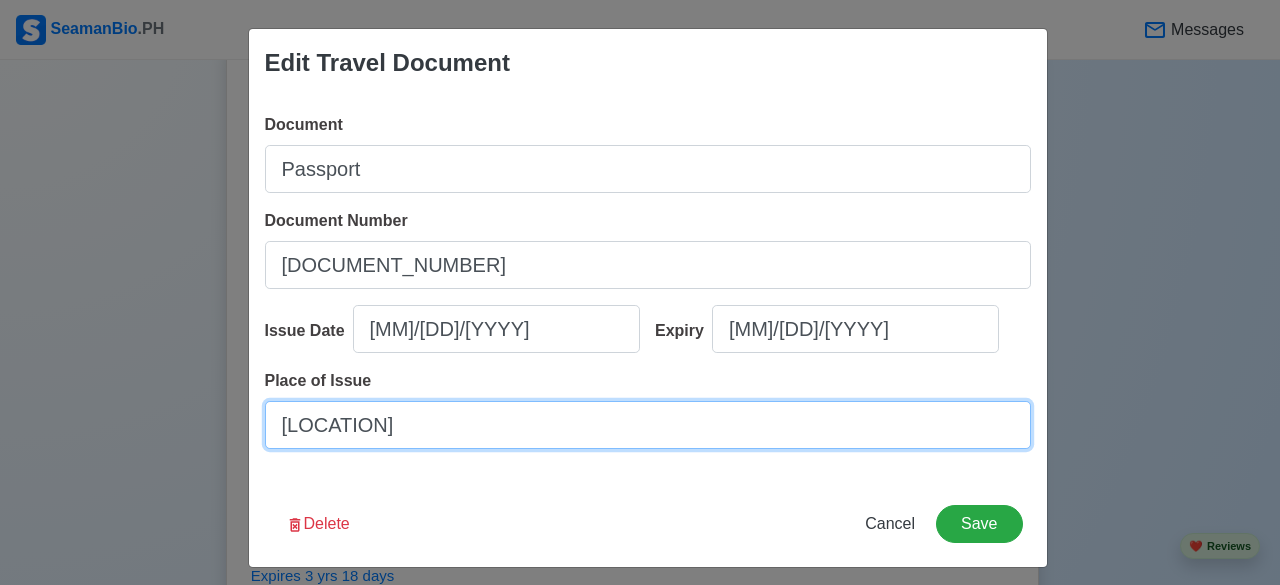 drag, startPoint x: 374, startPoint y: 423, endPoint x: 212, endPoint y: 444, distance: 163.35544 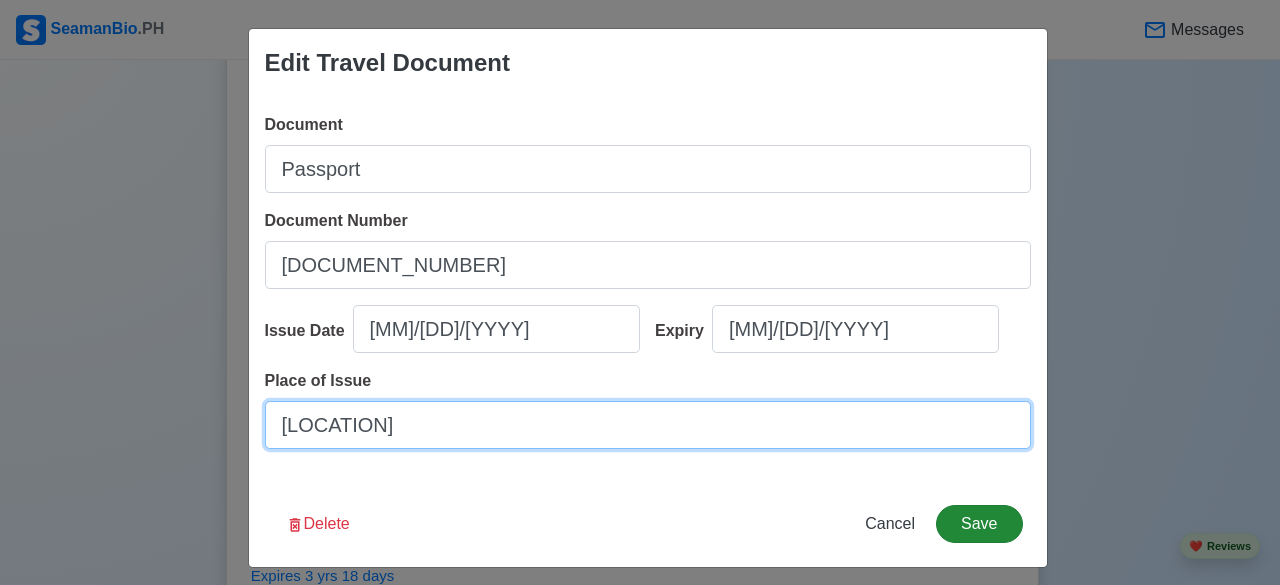 type on "[LOCATION]" 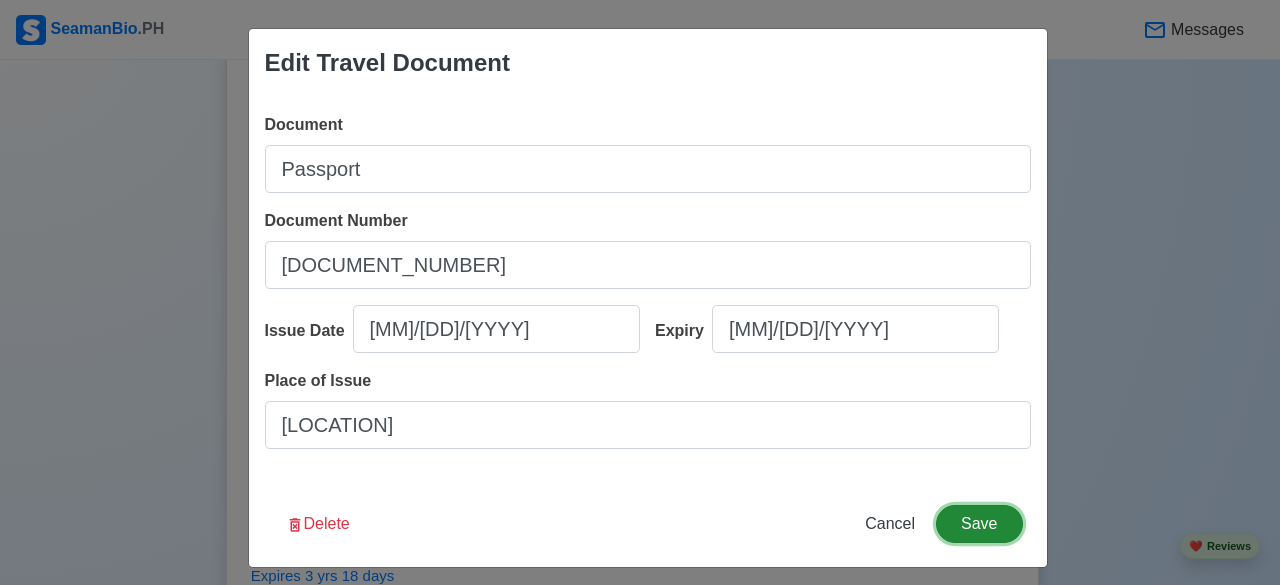click on "Save" at bounding box center [979, 524] 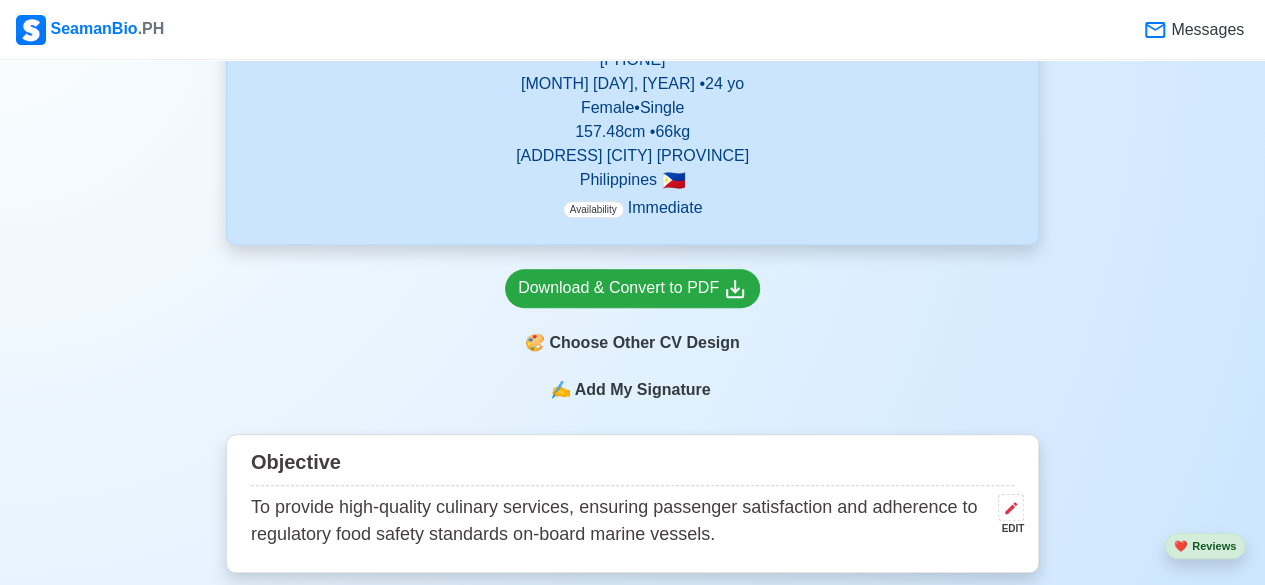 scroll, scrollTop: 382, scrollLeft: 0, axis: vertical 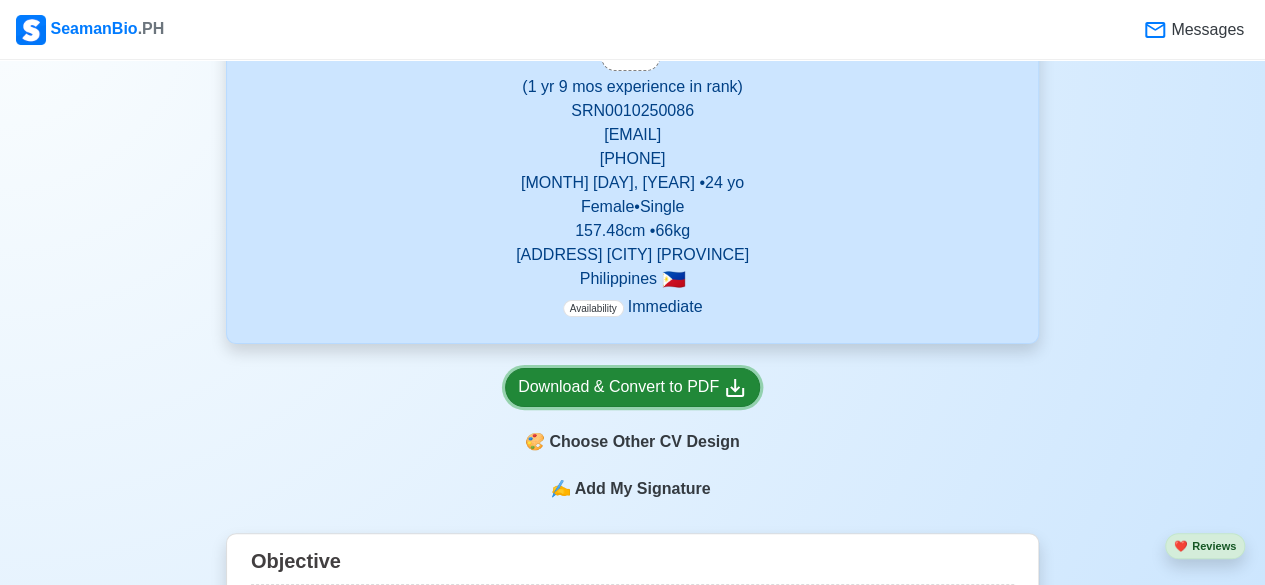 click on "Download & Convert to PDF" at bounding box center [632, 387] 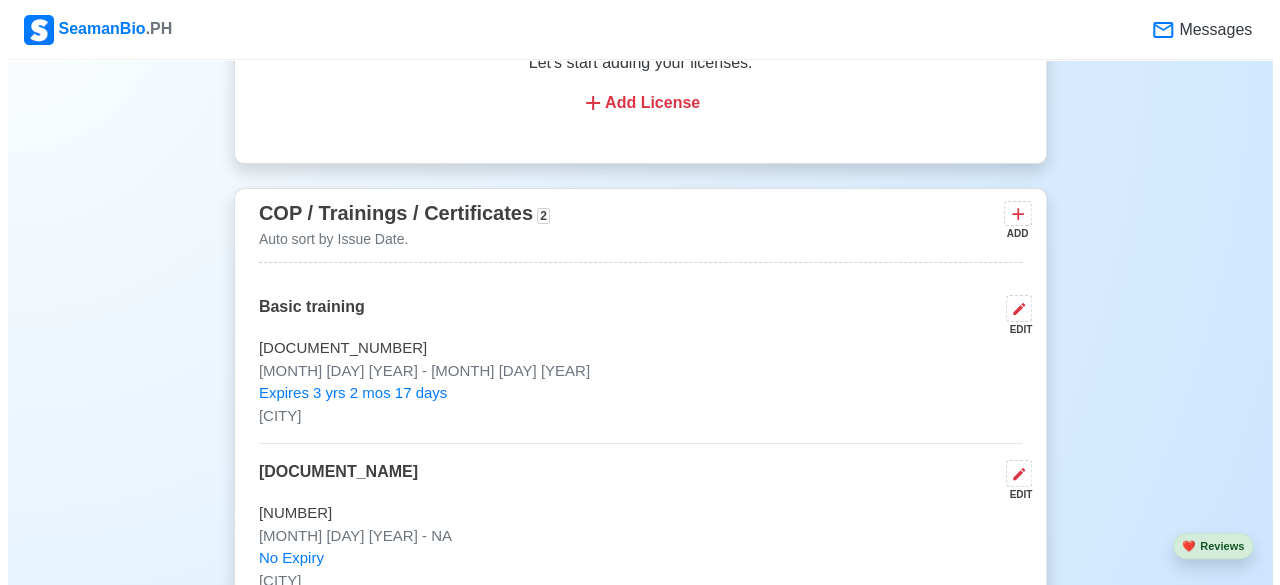 scroll, scrollTop: 2458, scrollLeft: 0, axis: vertical 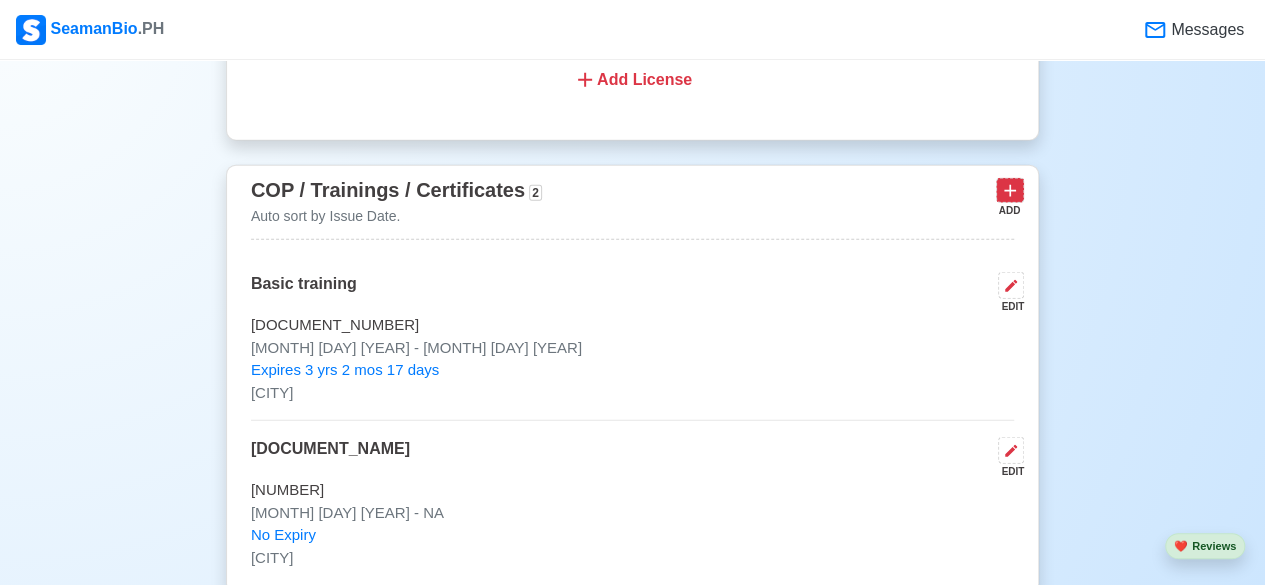 click 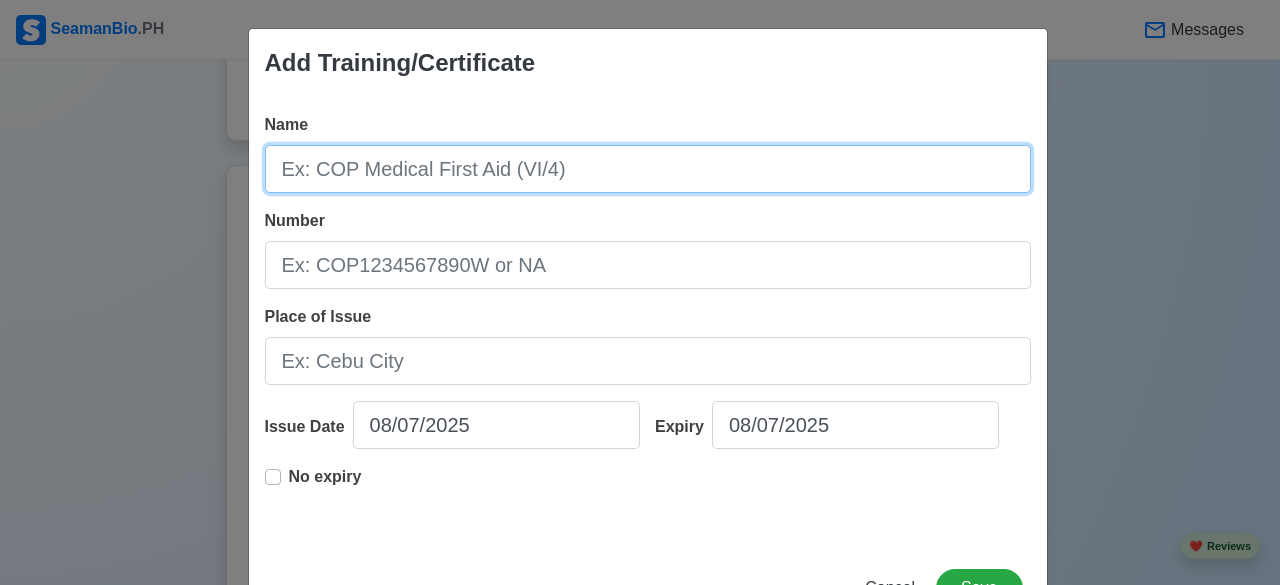 click on "Name" at bounding box center [648, 169] 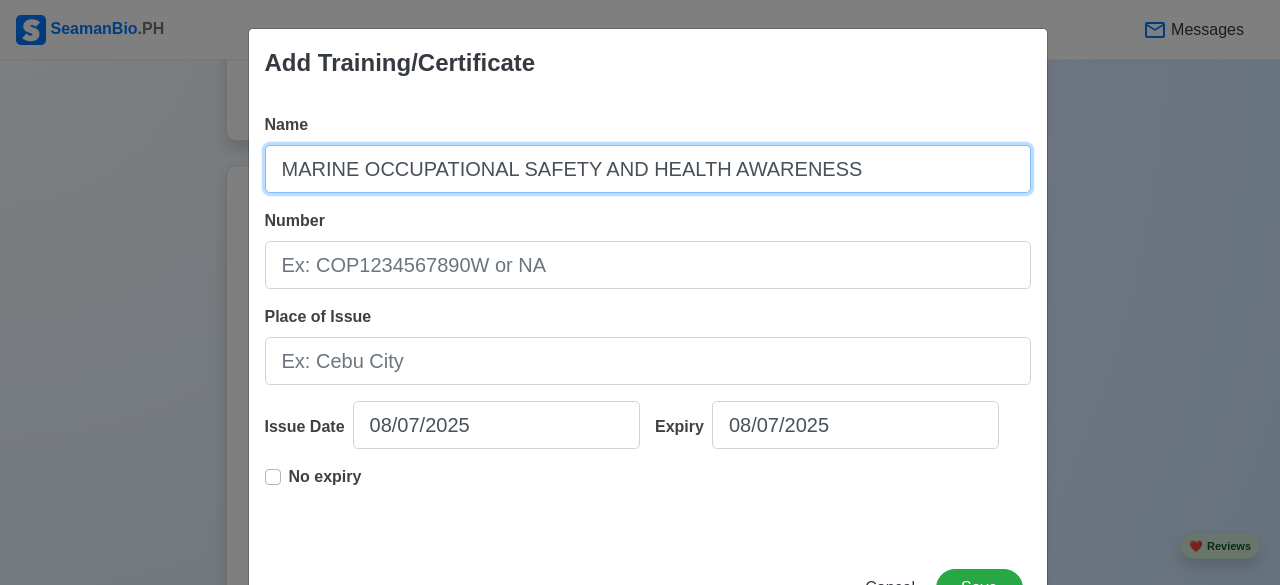 type on "MARINE OCCUPATIONAL SAFETY AND HEALTH AWARENESS" 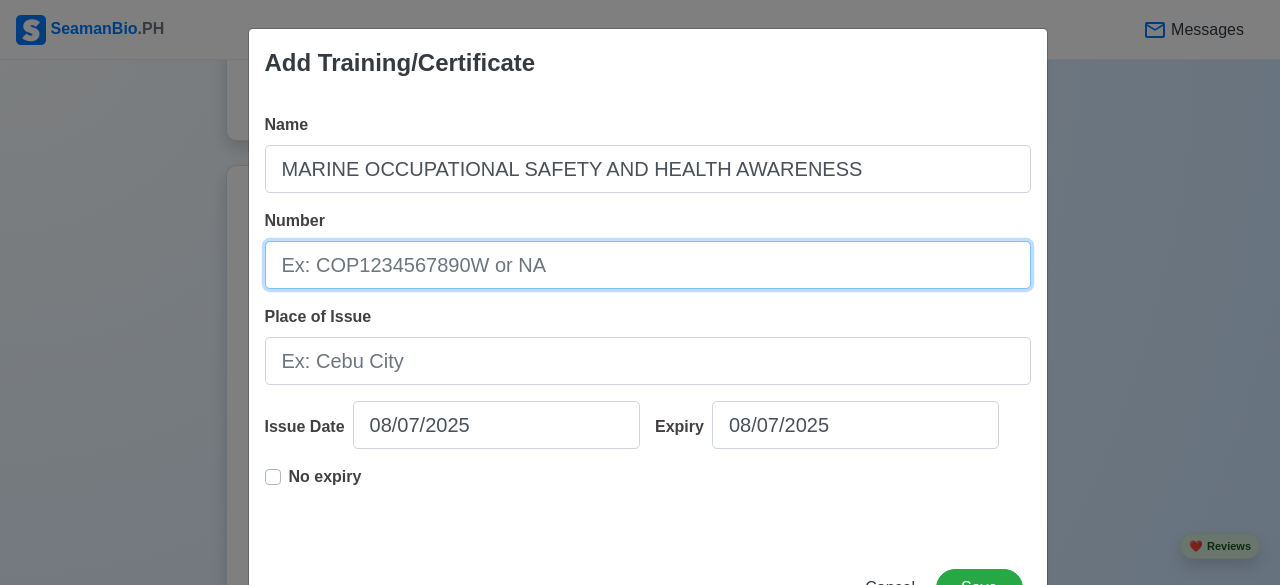 click on "Number" at bounding box center (648, 265) 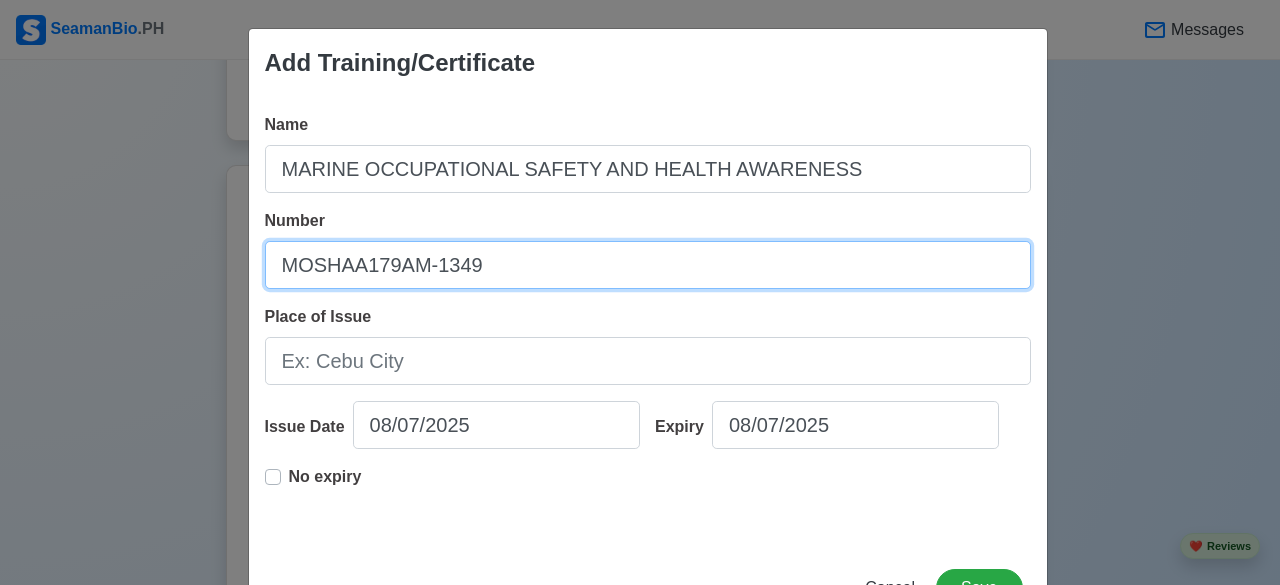 type on "MOSHAA179AM-1349" 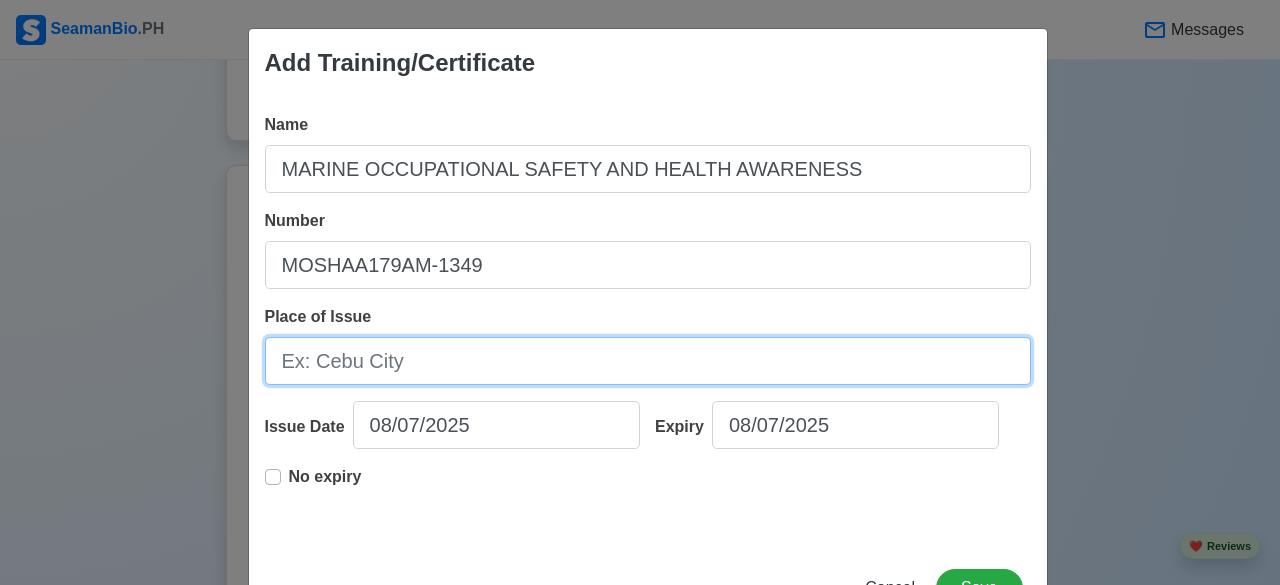 click on "Place of Issue" at bounding box center (648, 361) 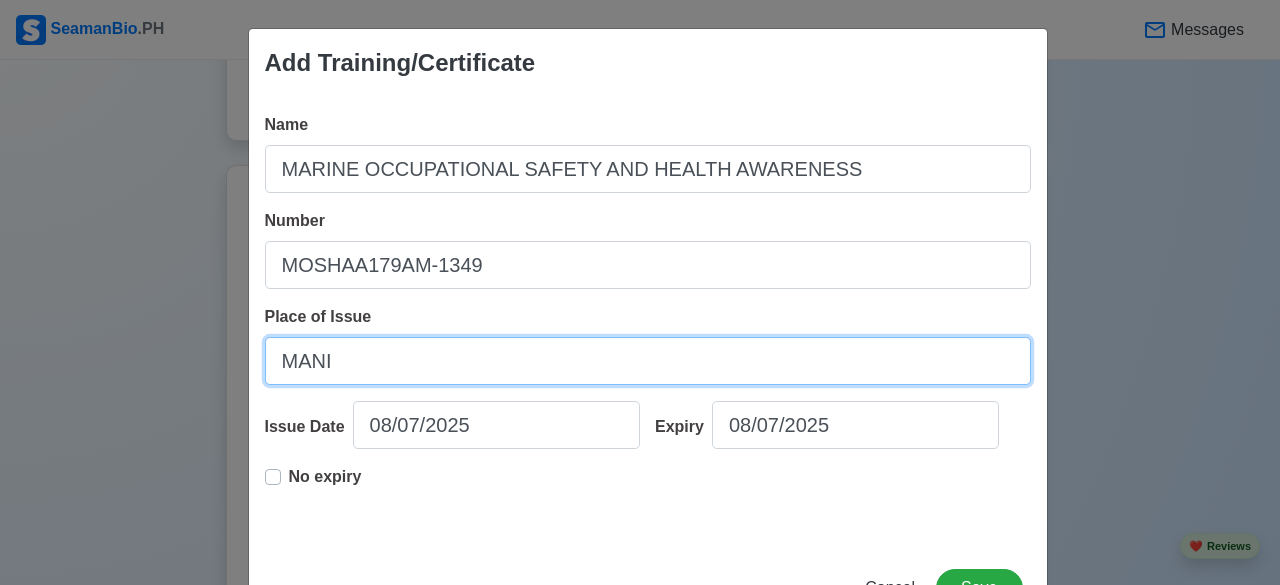 type on "[CITY]" 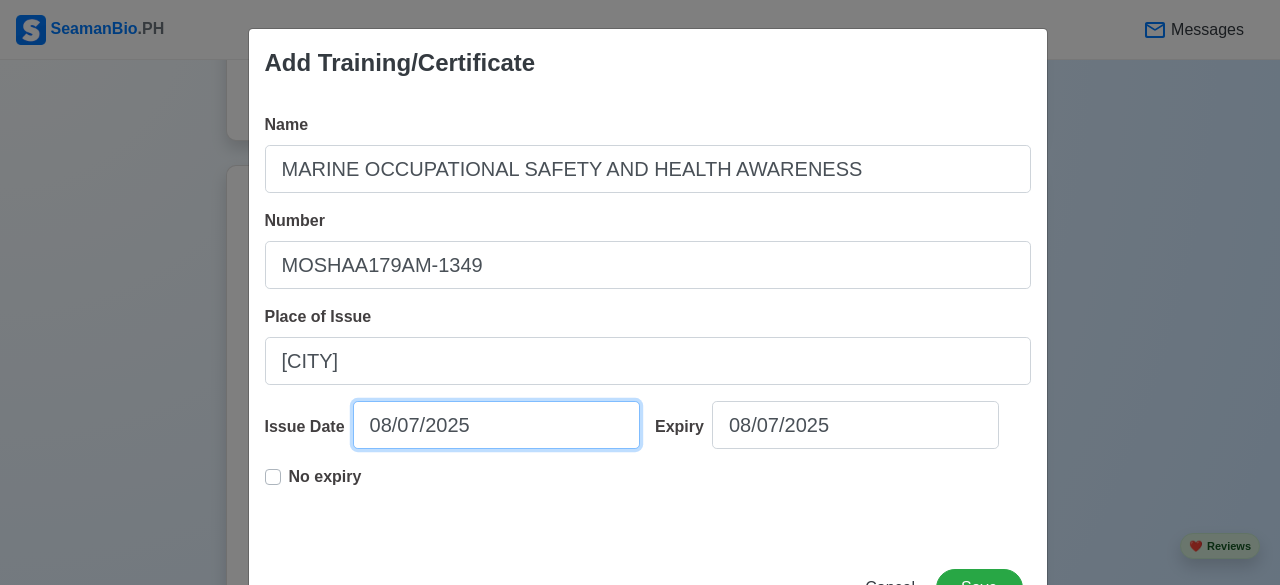 select on "****" 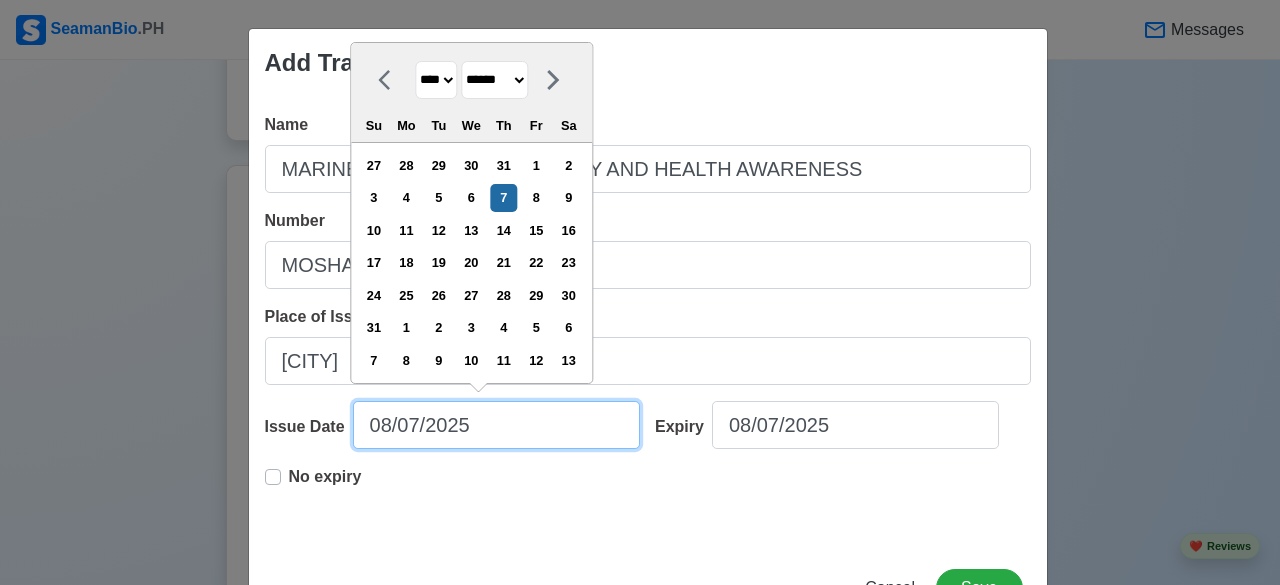 click on "08/07/2025" at bounding box center (496, 425) 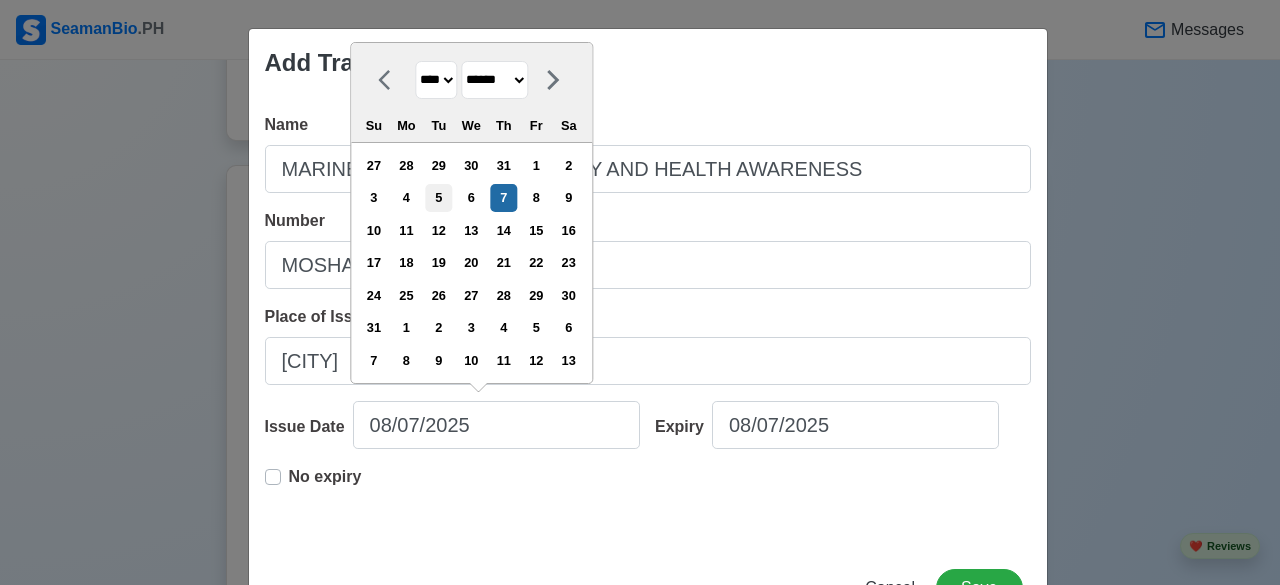 click on "5" at bounding box center (438, 197) 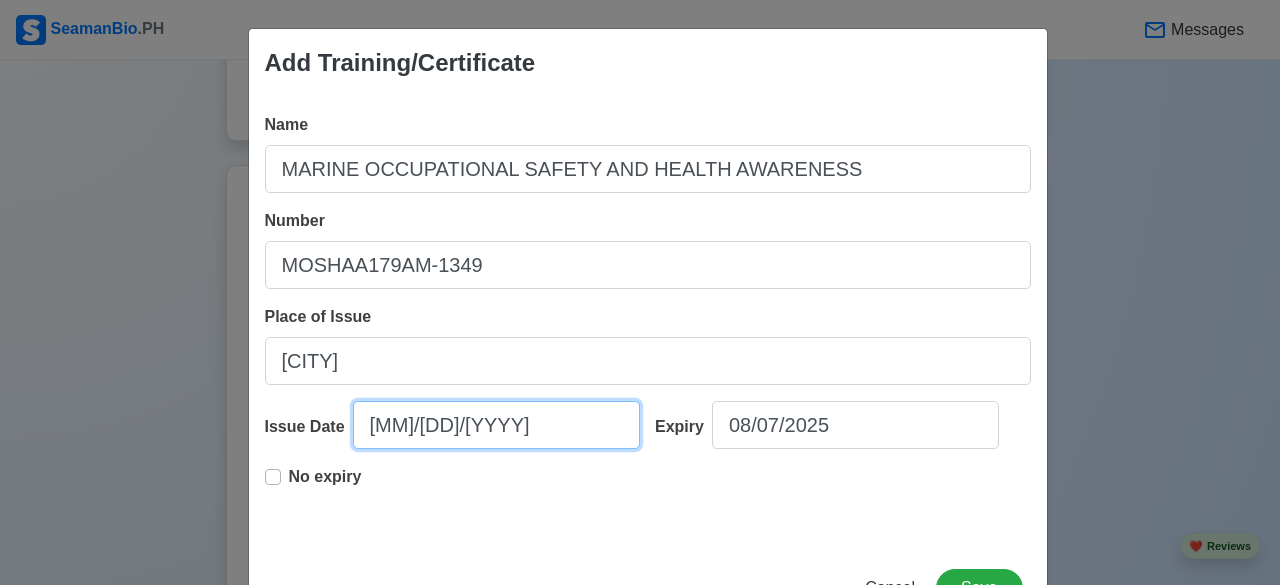 type on "[MM]/[DD]/[YYYY]" 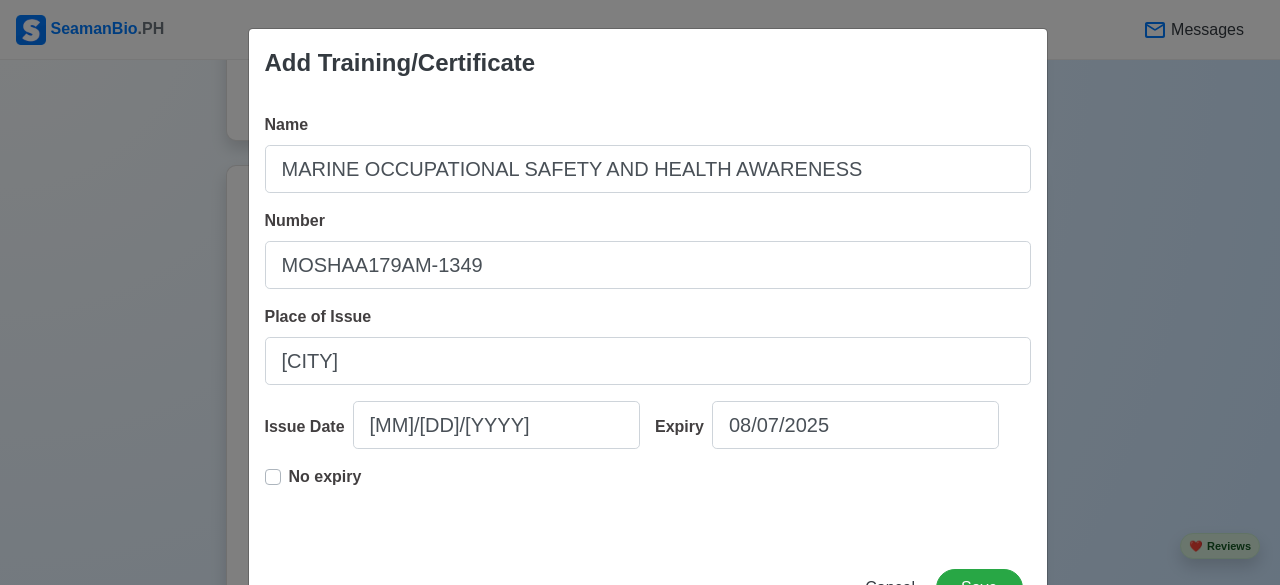 click on "Name MARINE OCCUPATIONAL SAFETY AND HEALTH AWARENESS Number MOSHAA179AM-1349 Place of Issue [CITY] Issue Date 08/05/2023 Expiry 08/07/2025 No expiry" at bounding box center (648, 321) 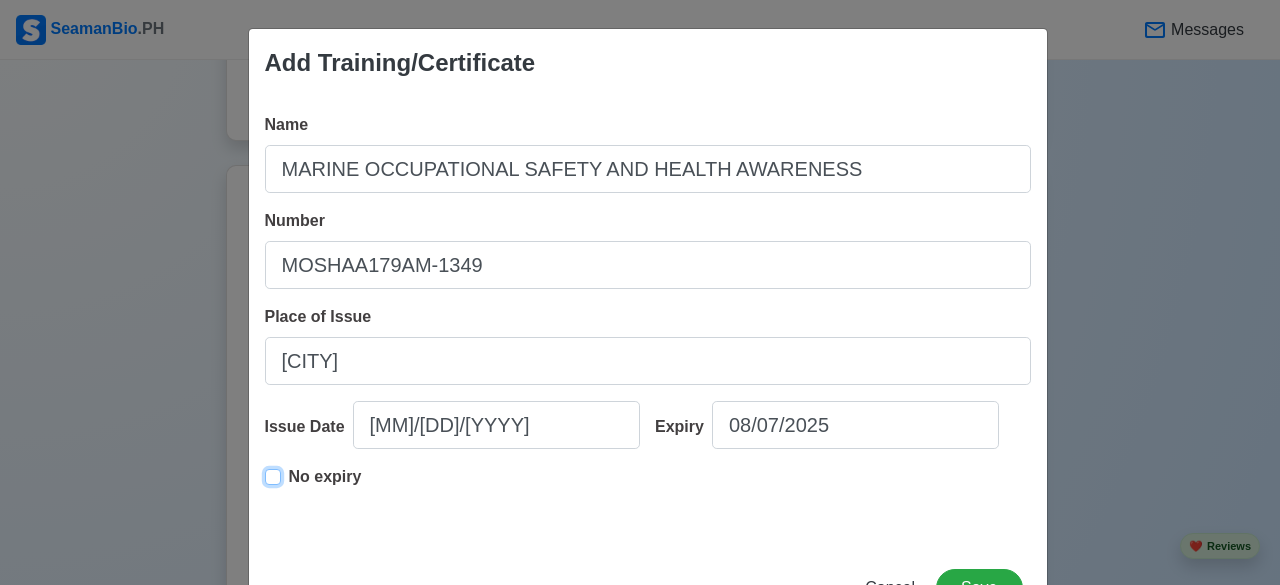 type on "[MM]/[DD]/[YYYY]" 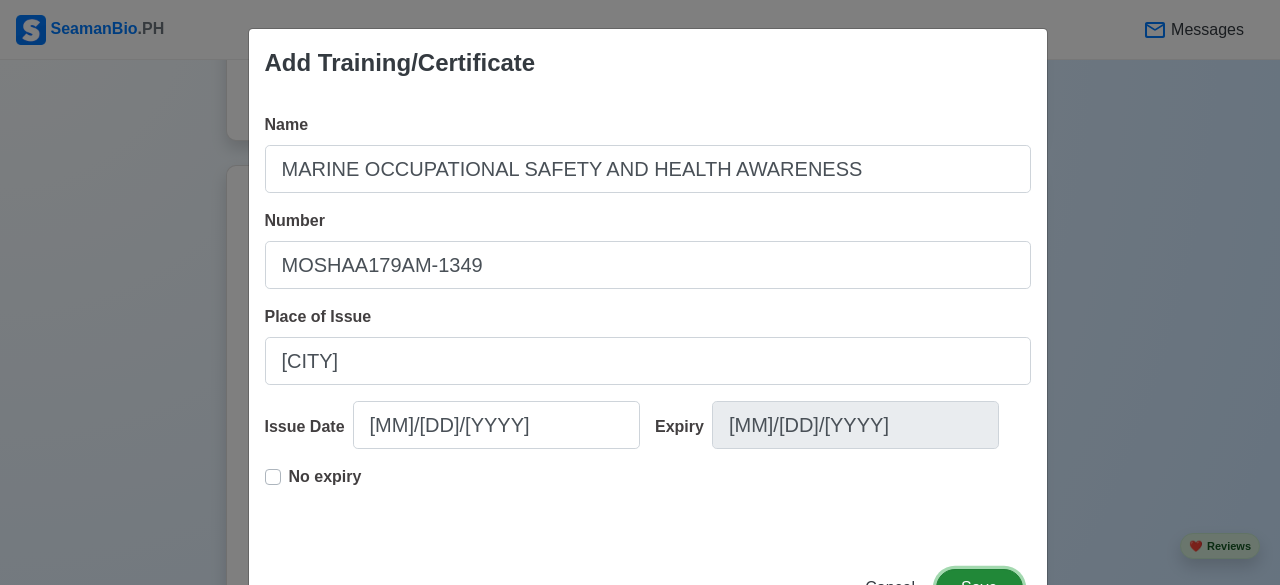click on "Save" at bounding box center [979, 588] 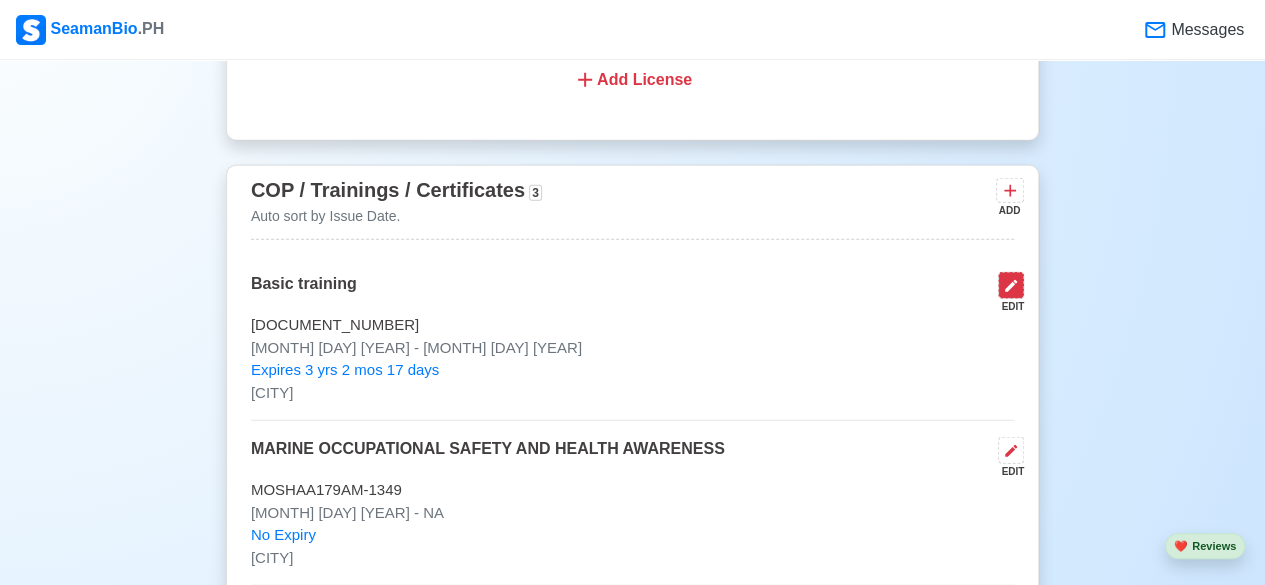 click 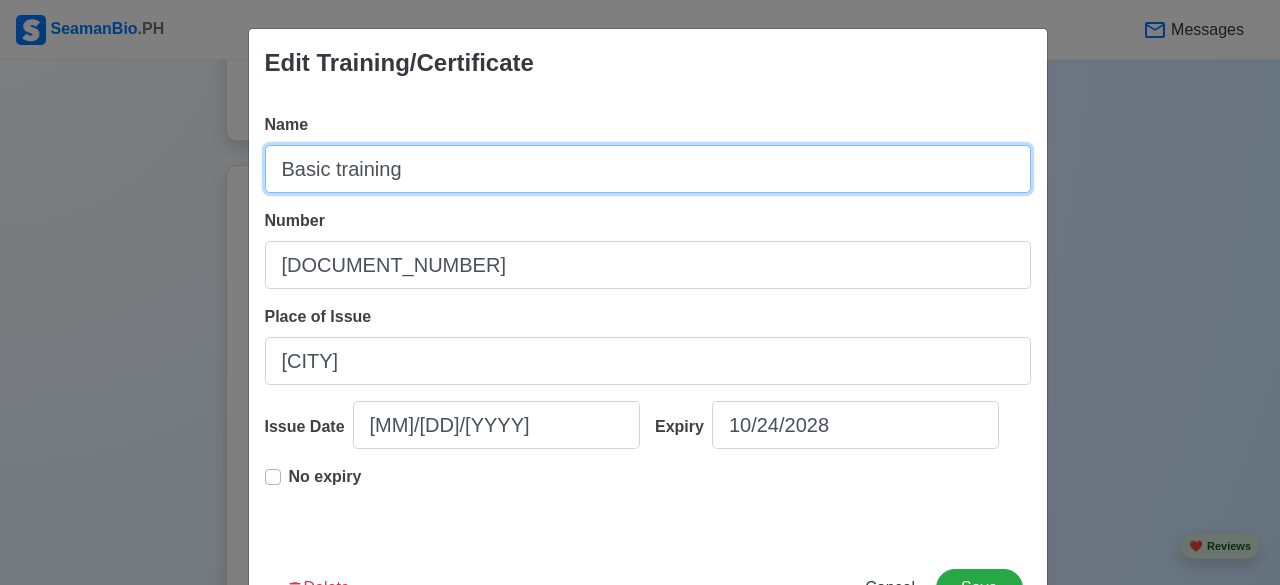 click on "Basic training" at bounding box center [648, 169] 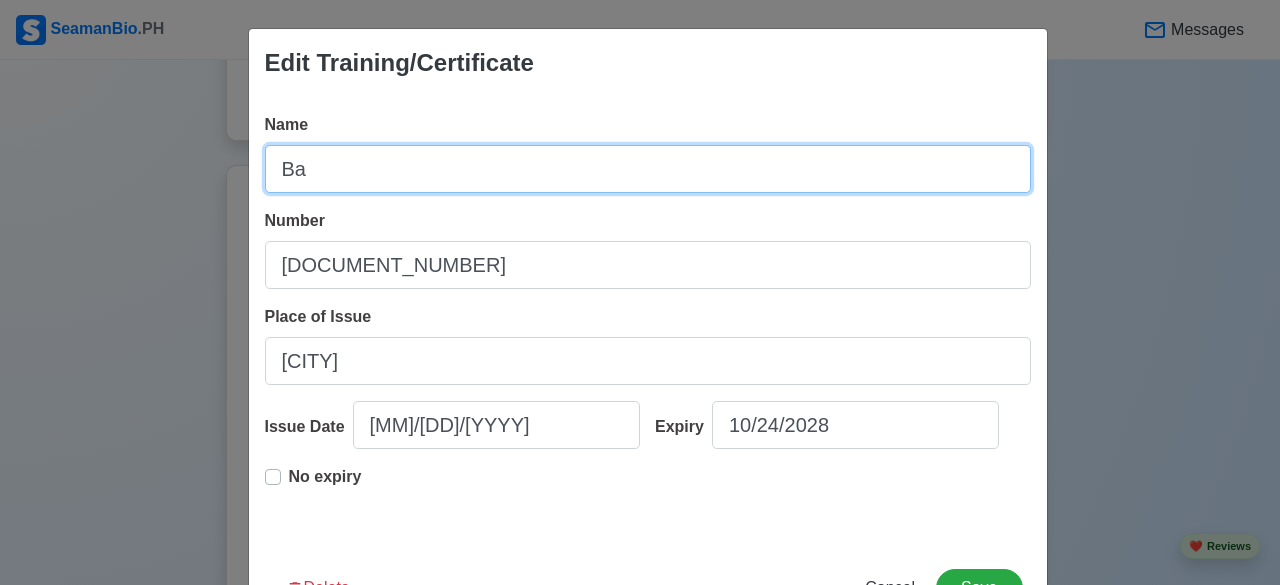 type on "B" 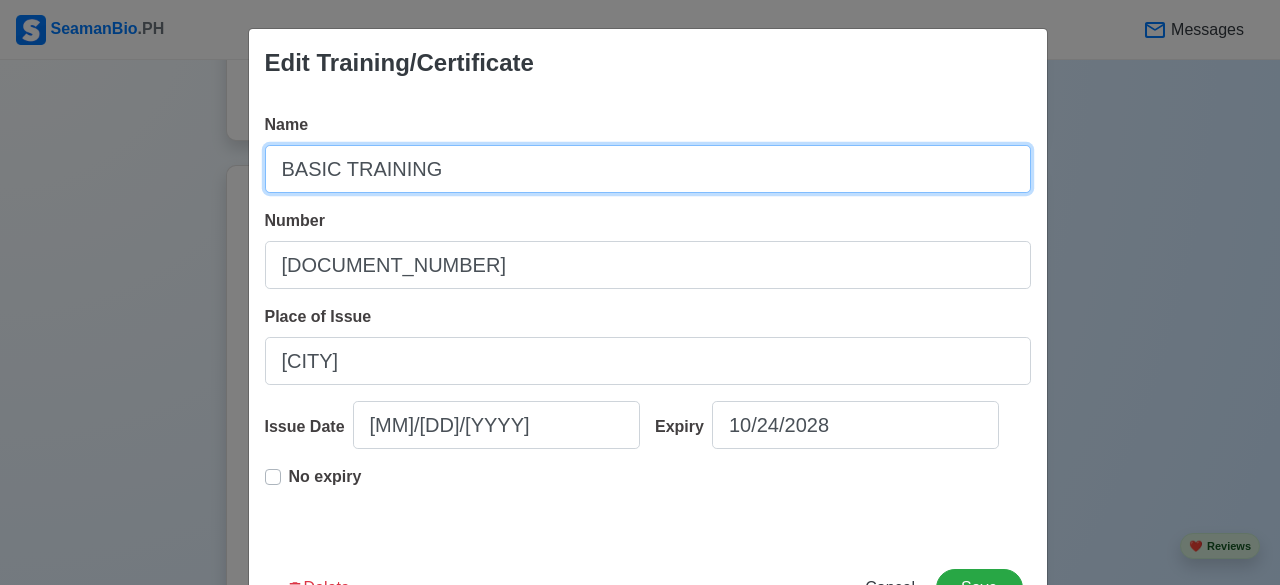 type on "BASIC TRAINING" 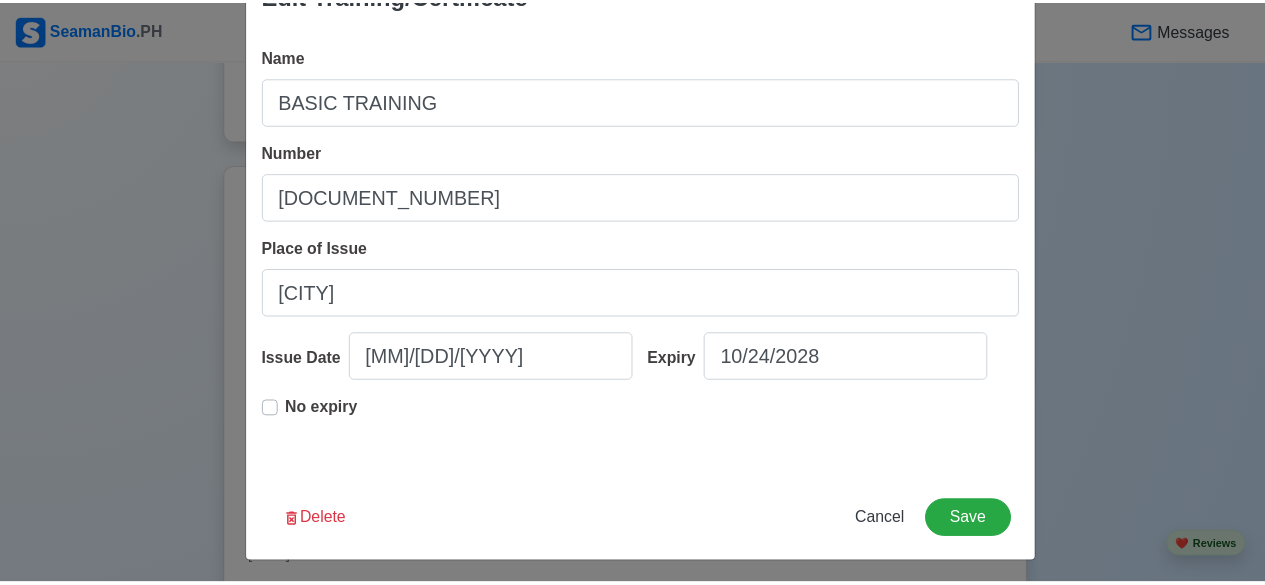 scroll, scrollTop: 73, scrollLeft: 0, axis: vertical 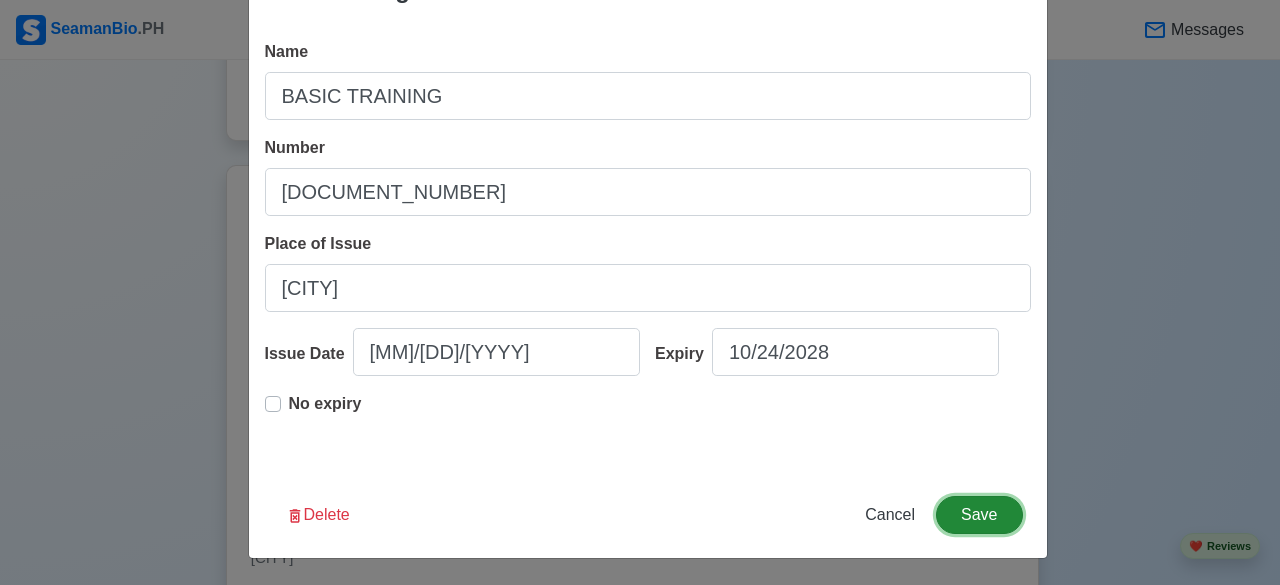 click on "Save" at bounding box center [979, 515] 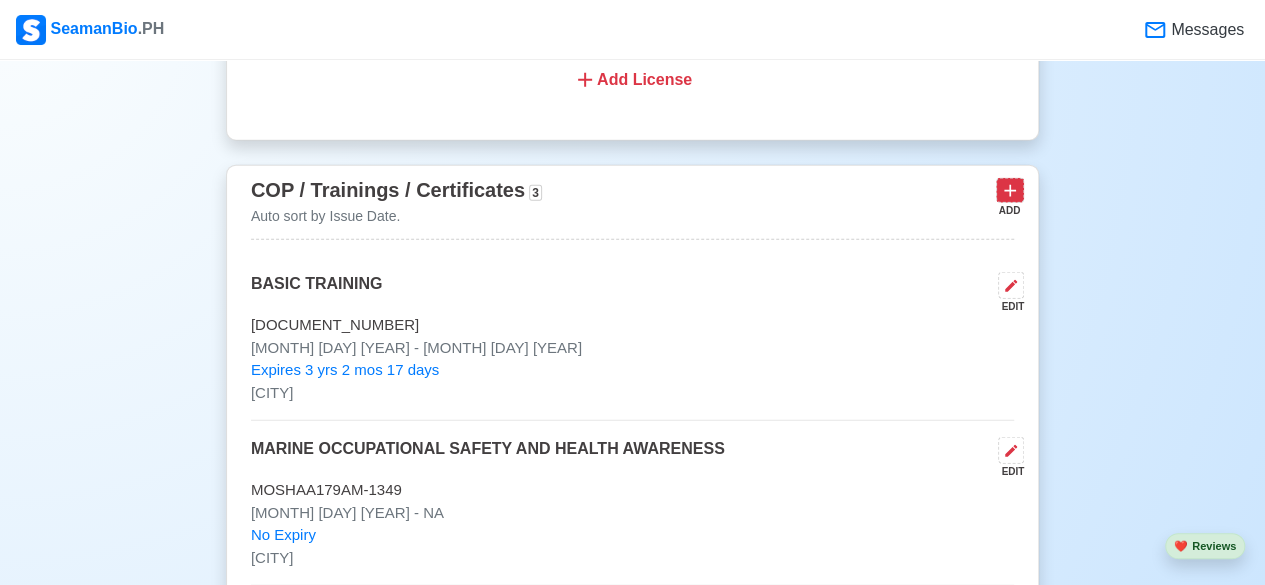 click 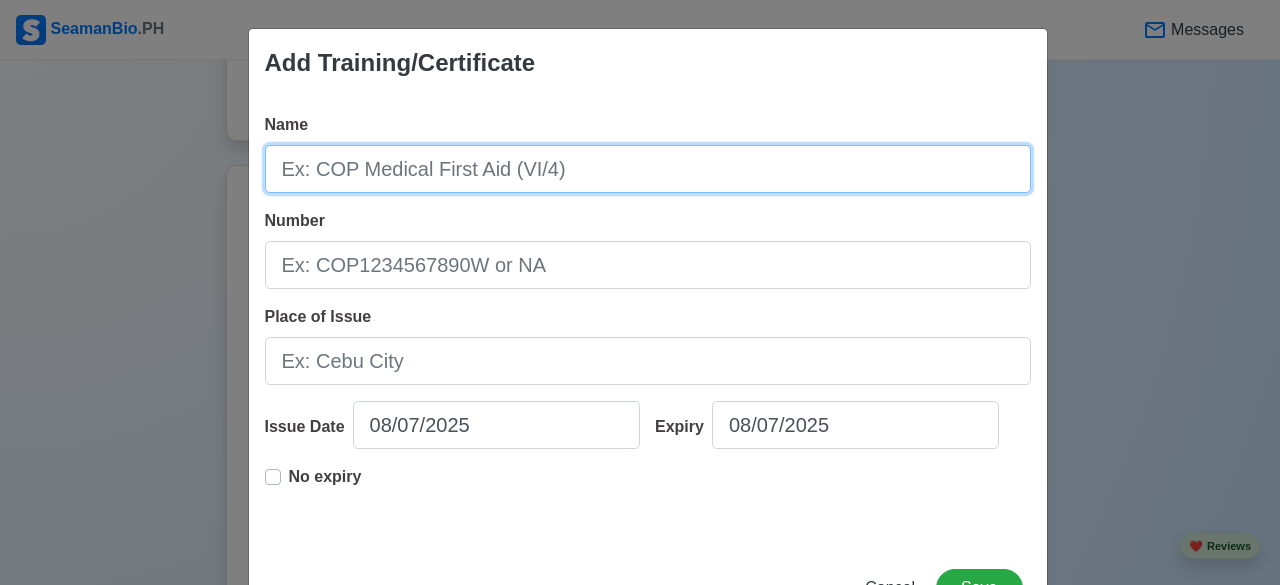 click on "Name" at bounding box center (648, 169) 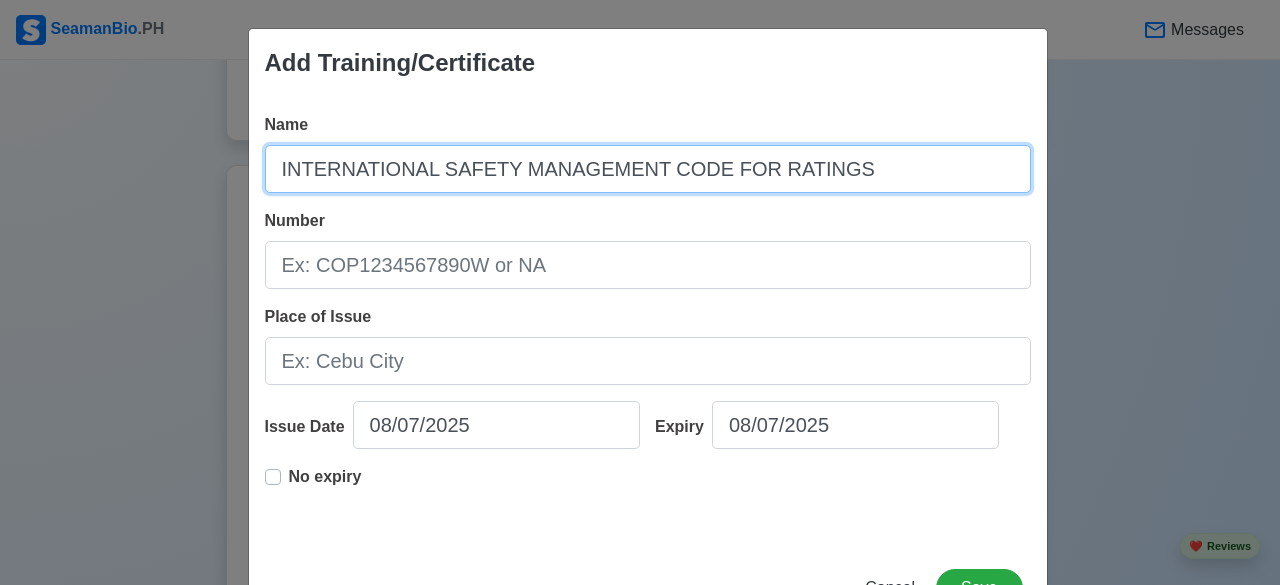 type on "INTERNATIONAL SAFETY MANAGEMENT CODE FOR RATINGS" 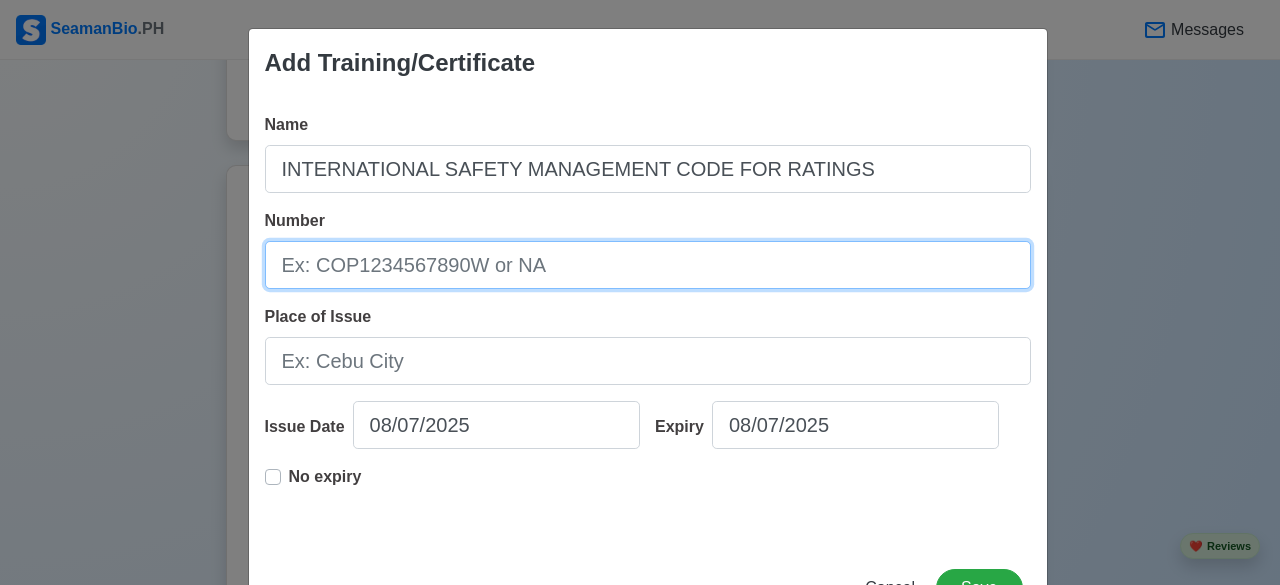 click on "Number" at bounding box center [648, 265] 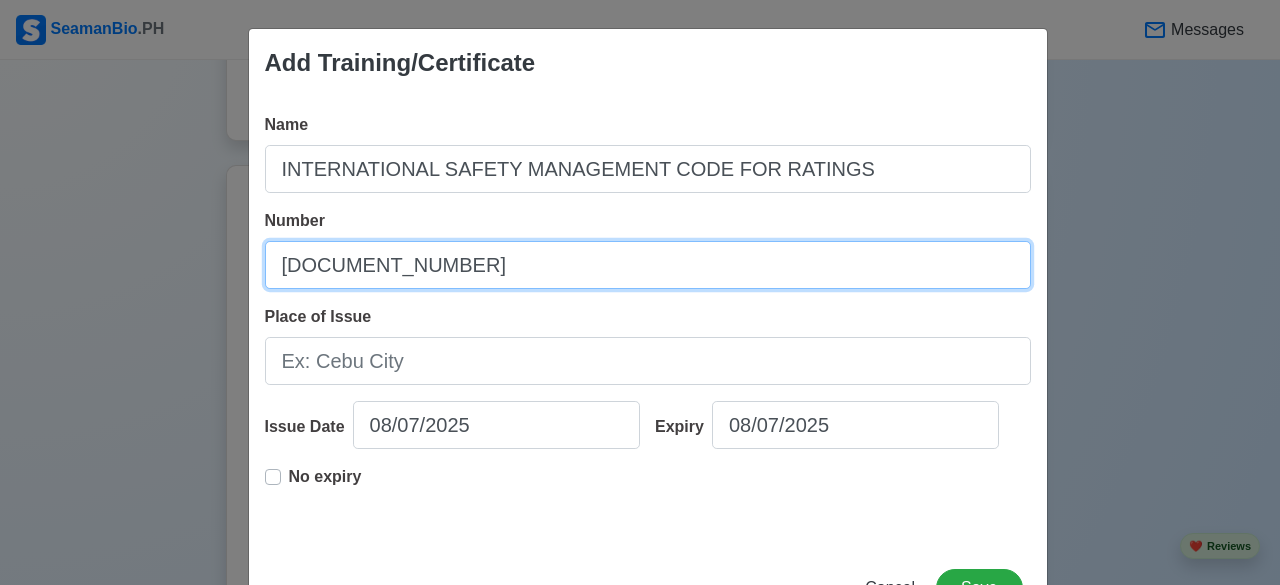 type on "[DOCUMENT_NUMBER]" 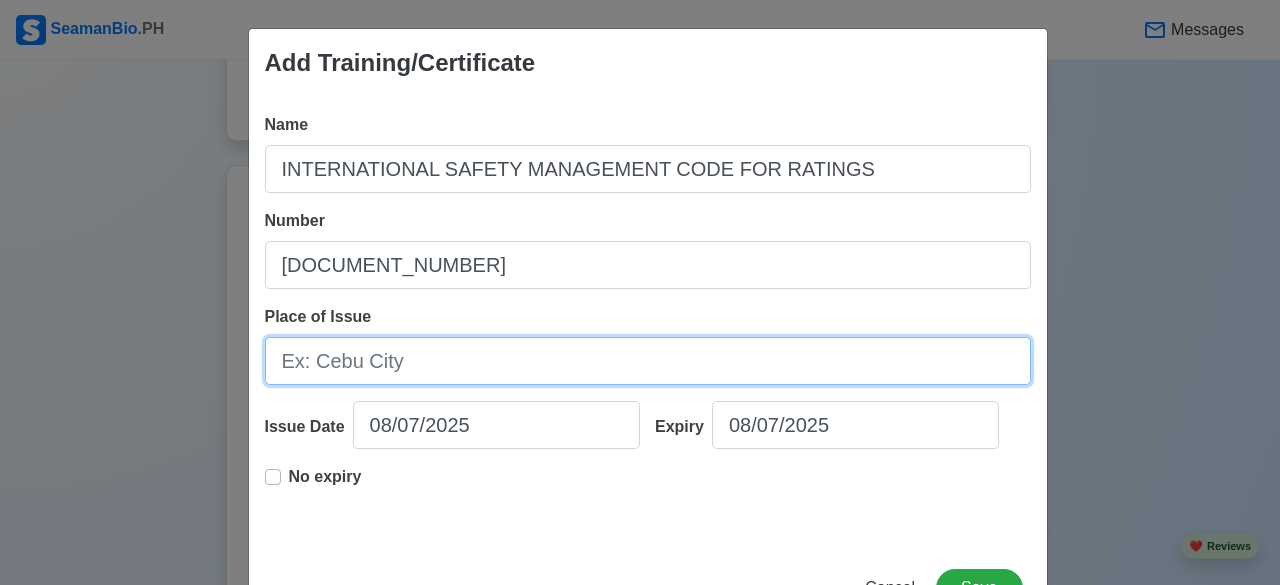 click on "Place of Issue" at bounding box center (648, 361) 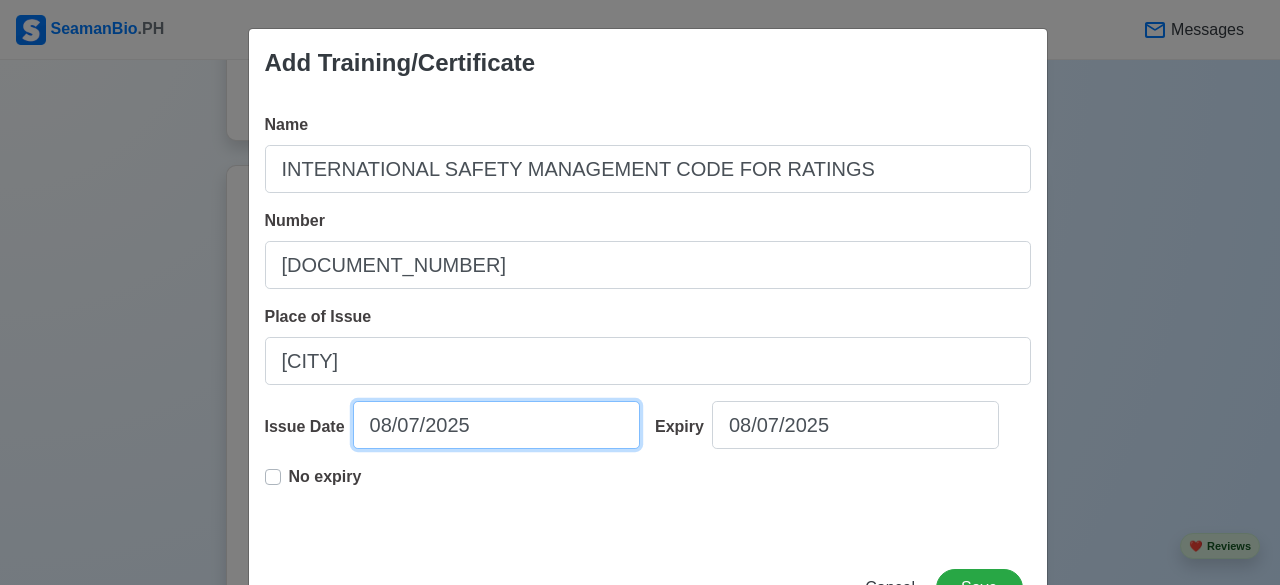 select on "****" 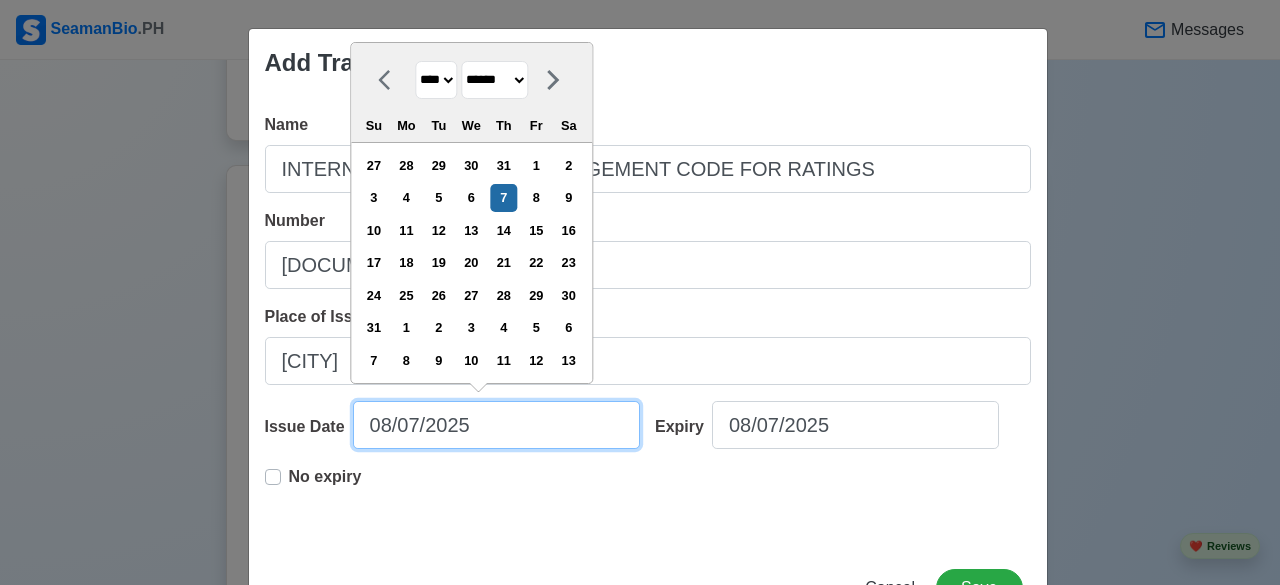 click on "08/07/2025" at bounding box center (496, 425) 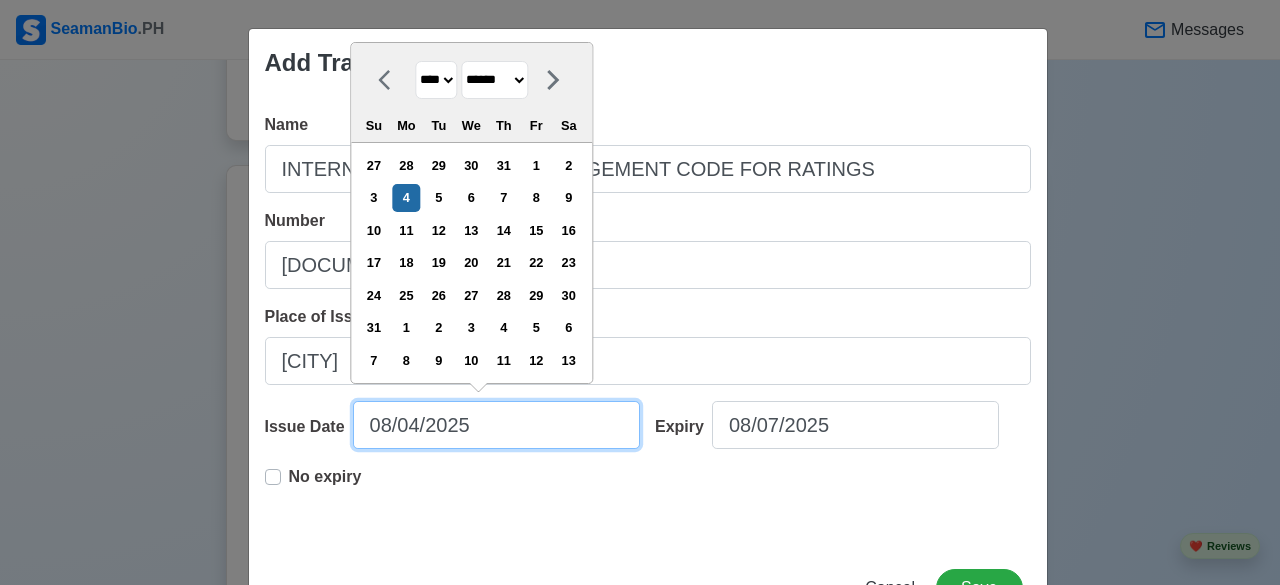 click on "08/04/2025" at bounding box center [496, 425] 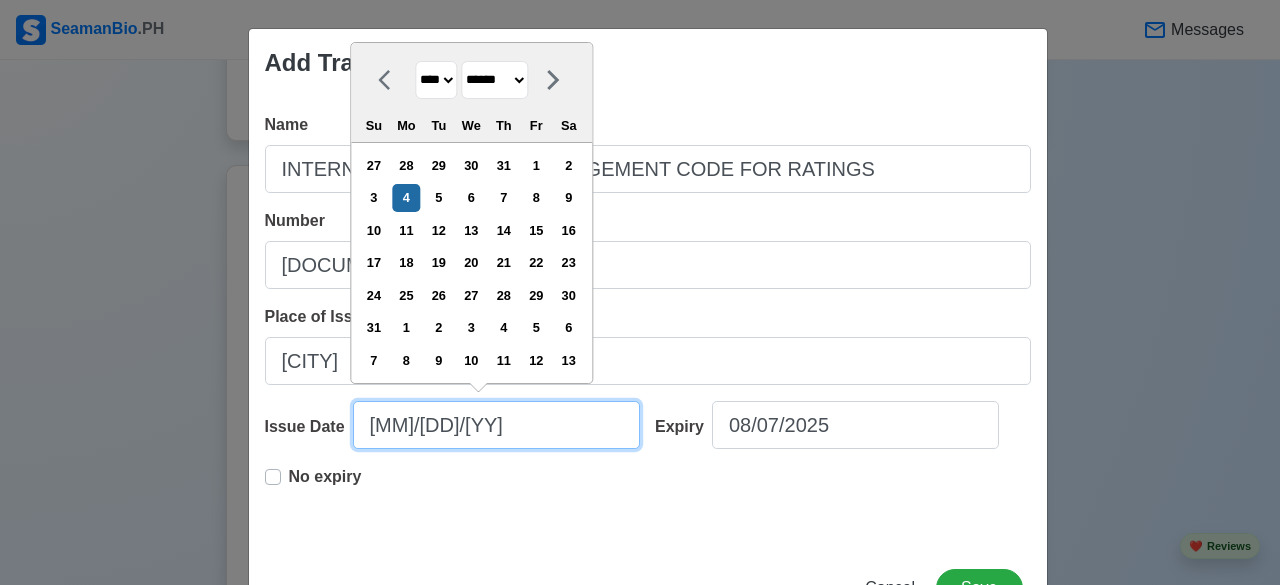 type on "[MM]/[DD]/[YYYY]" 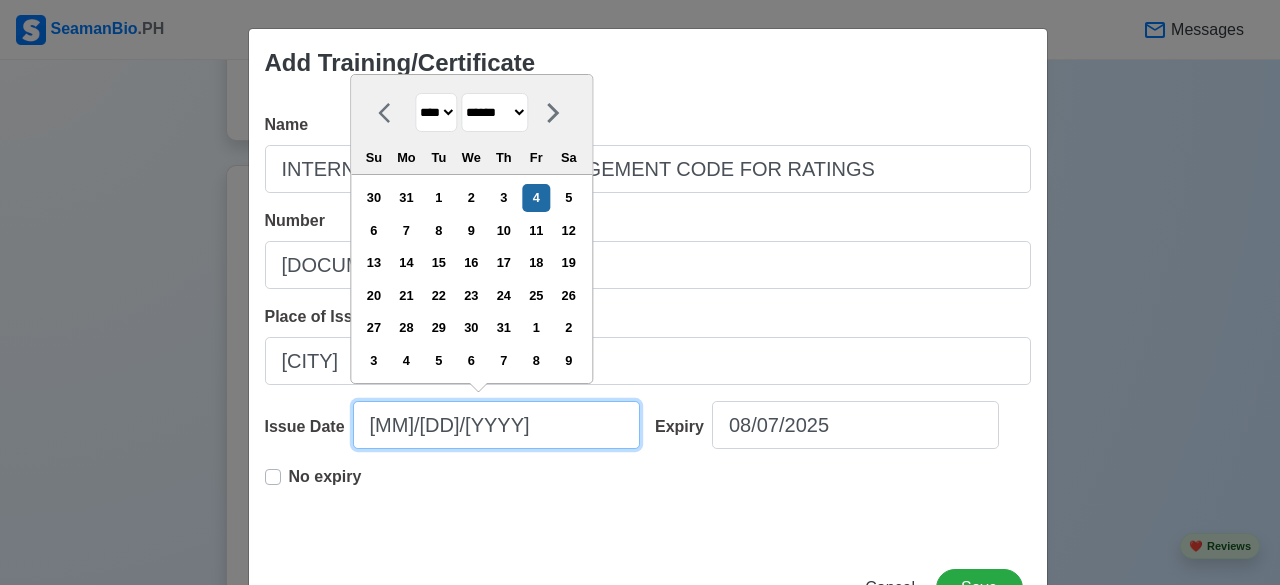 type on "[MM]/[DD]/[YYYY]" 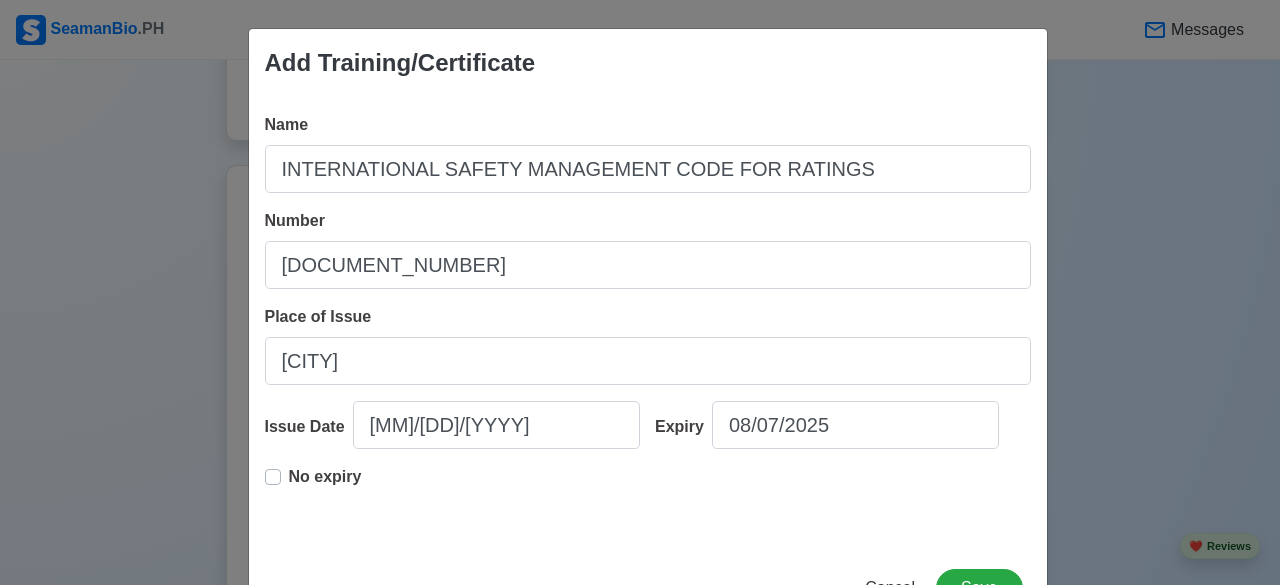 click on "No expiry" at bounding box center [325, 485] 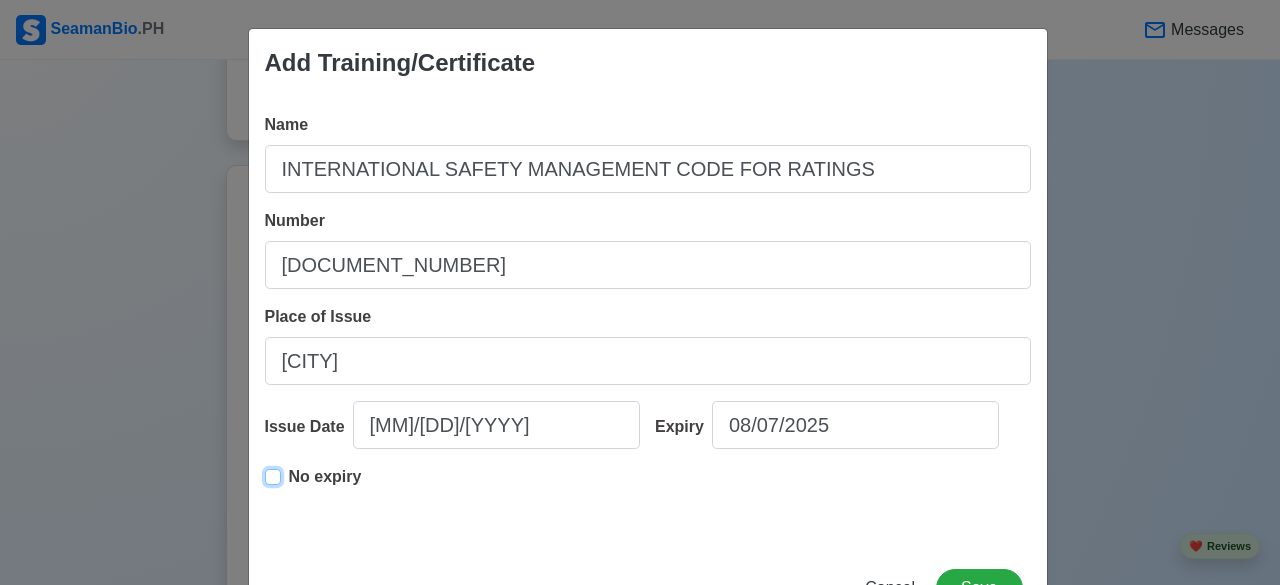 type on "[MM]/[DD]/[YYYY]" 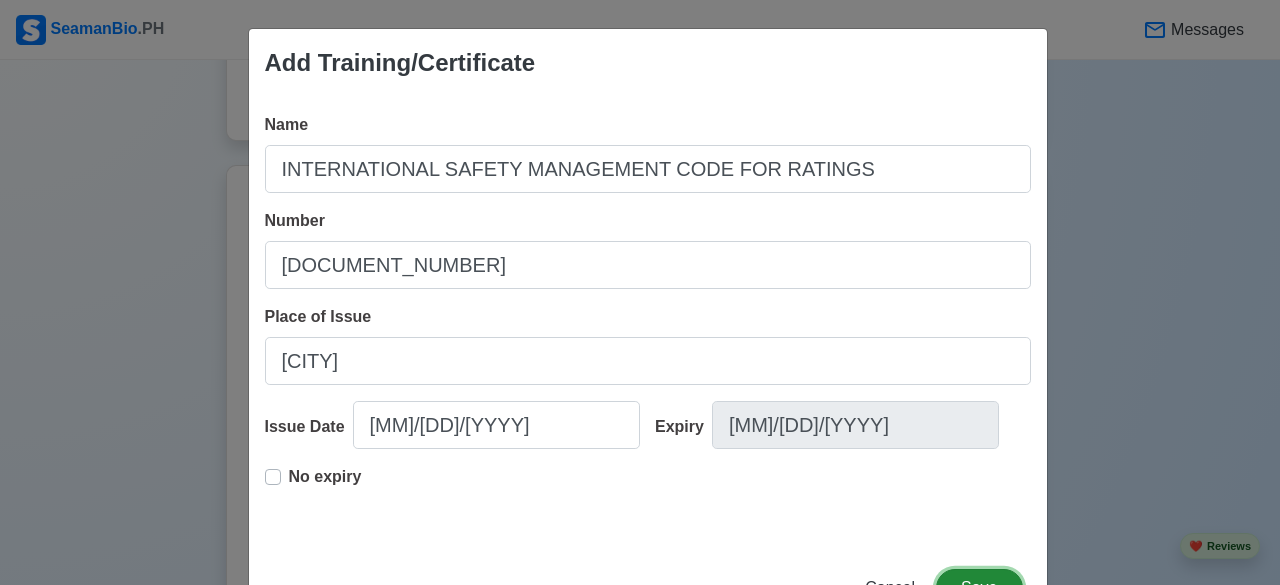click on "Save" at bounding box center (979, 588) 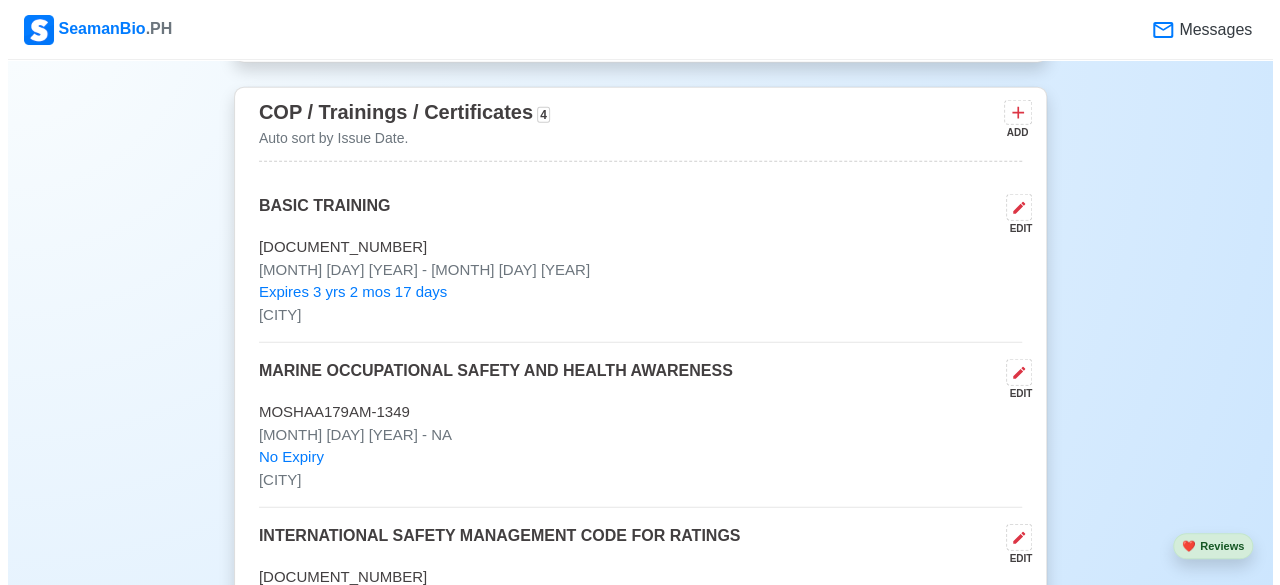 scroll, scrollTop: 2549, scrollLeft: 0, axis: vertical 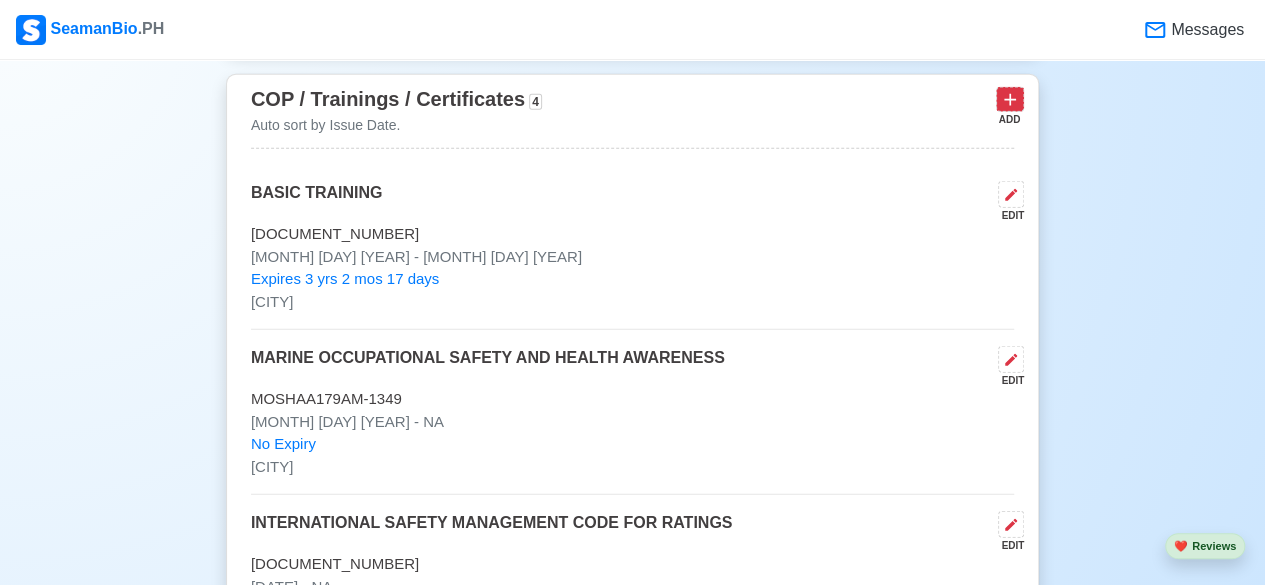 click at bounding box center (1010, 99) 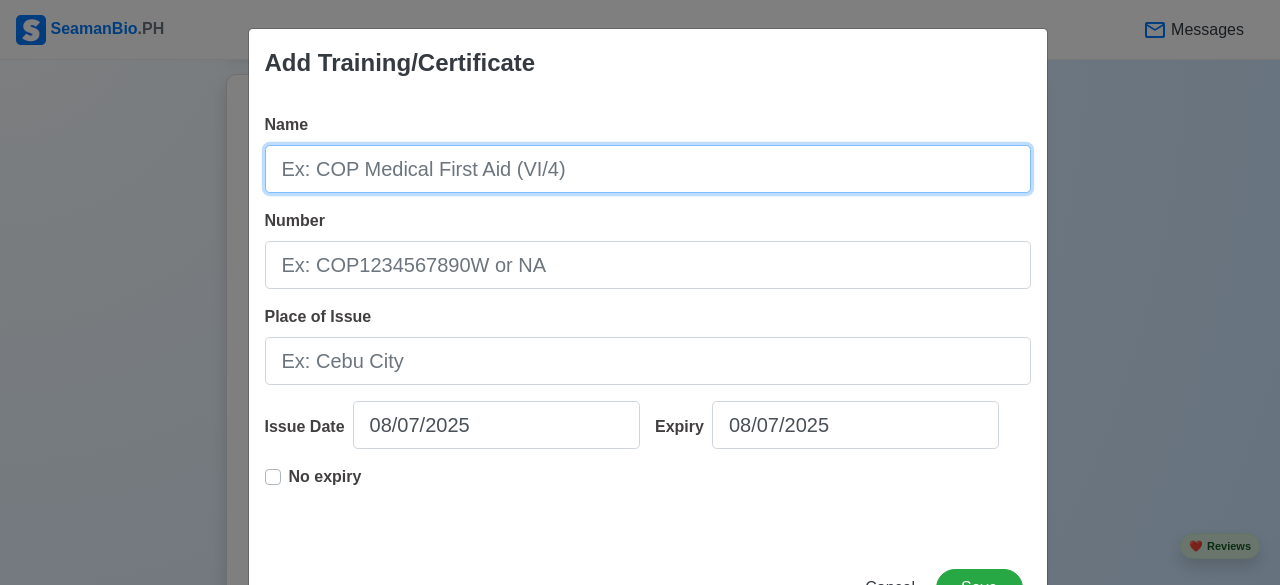 click on "Name" at bounding box center [648, 169] 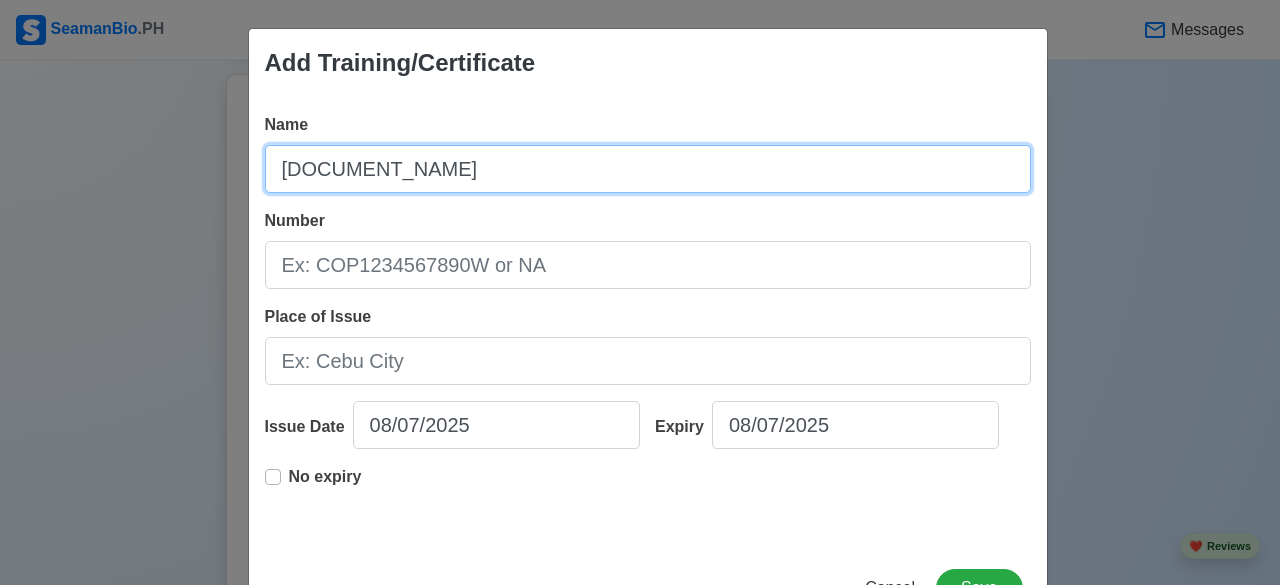 type on "[DOCUMENT_NAME]" 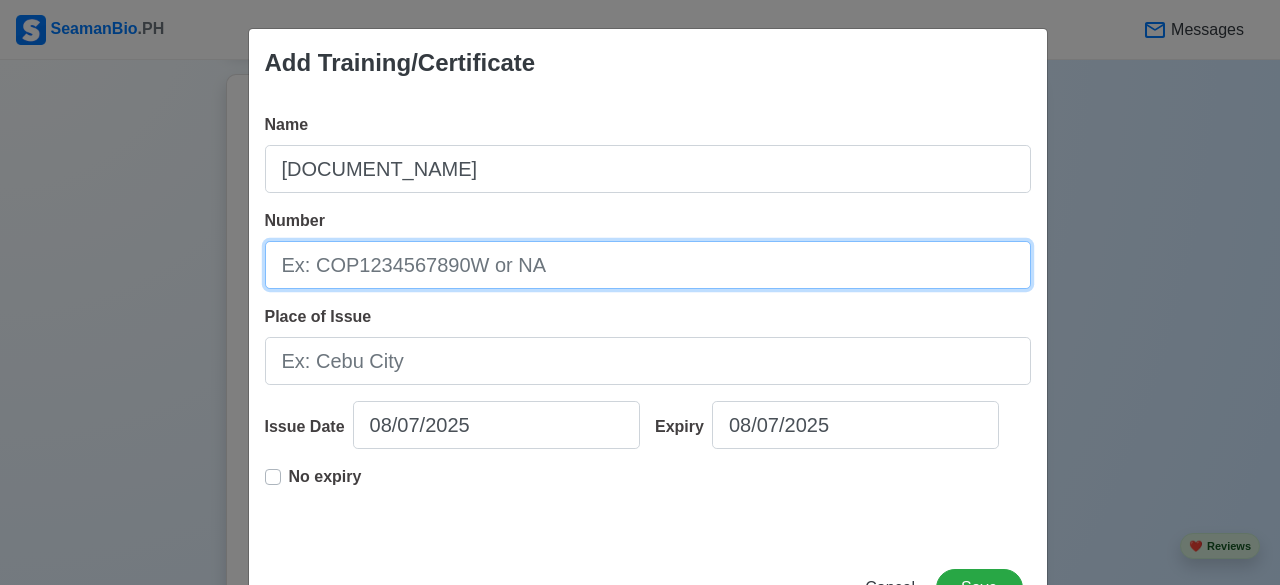 click on "Number" at bounding box center (648, 265) 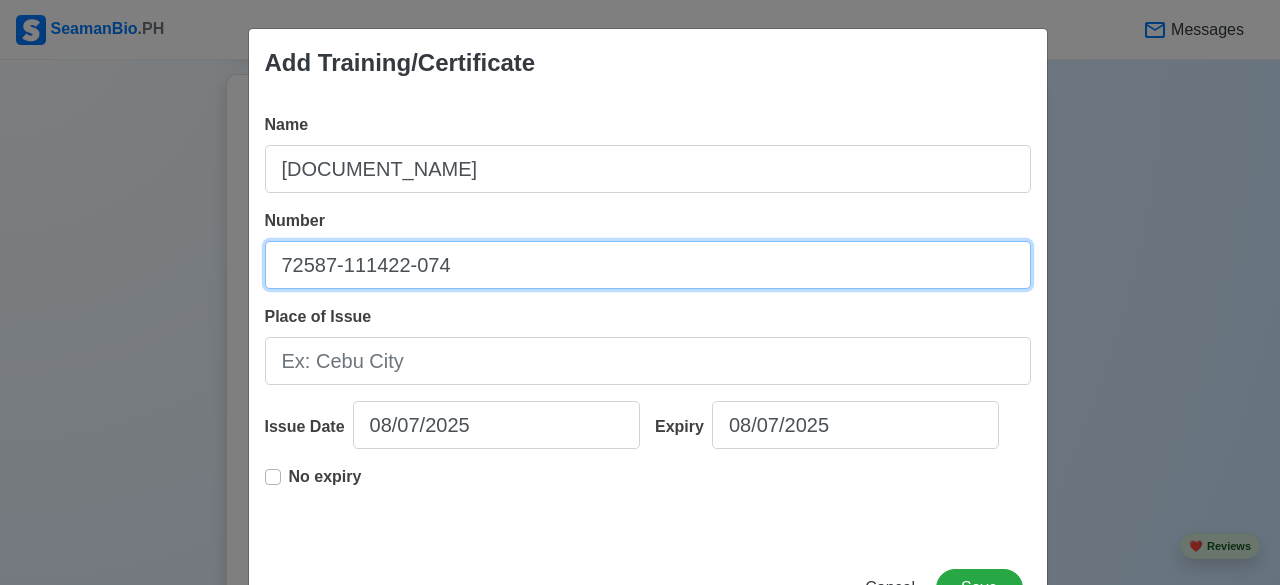type on "72587-111422-074" 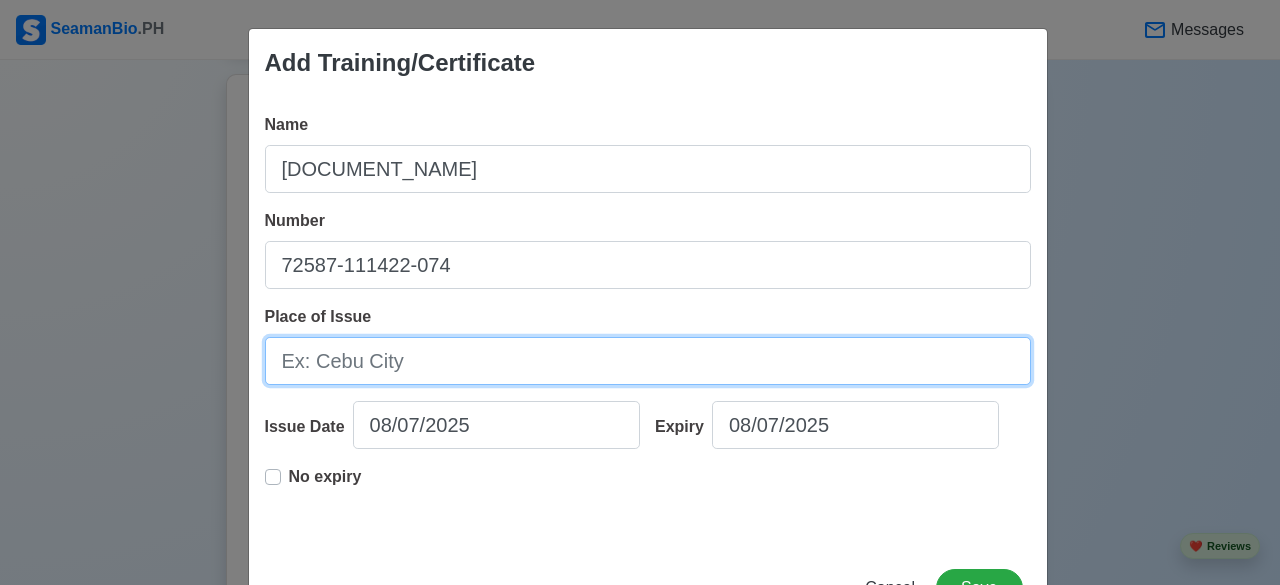 click on "Place of Issue" at bounding box center [648, 361] 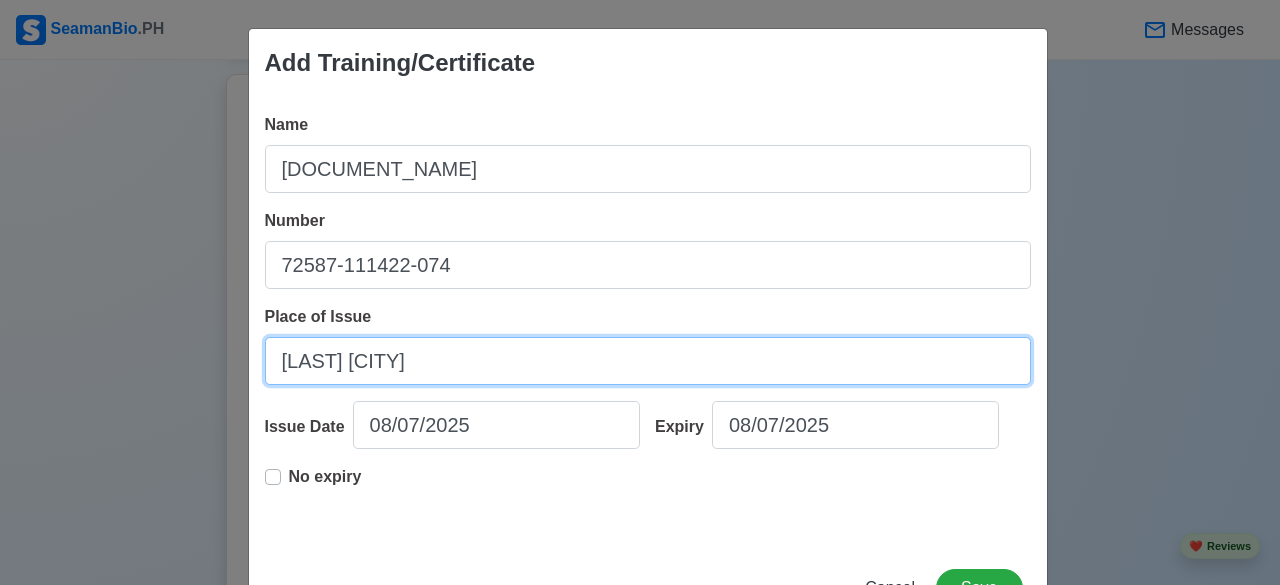 type on "[LAST] [CITY]" 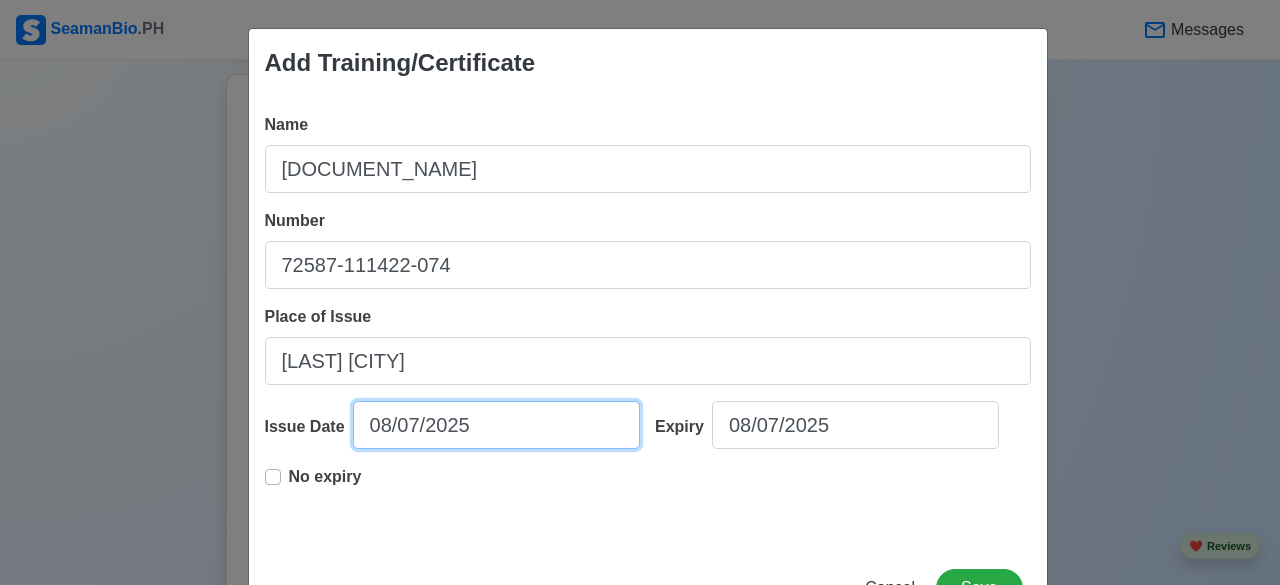select on "****" 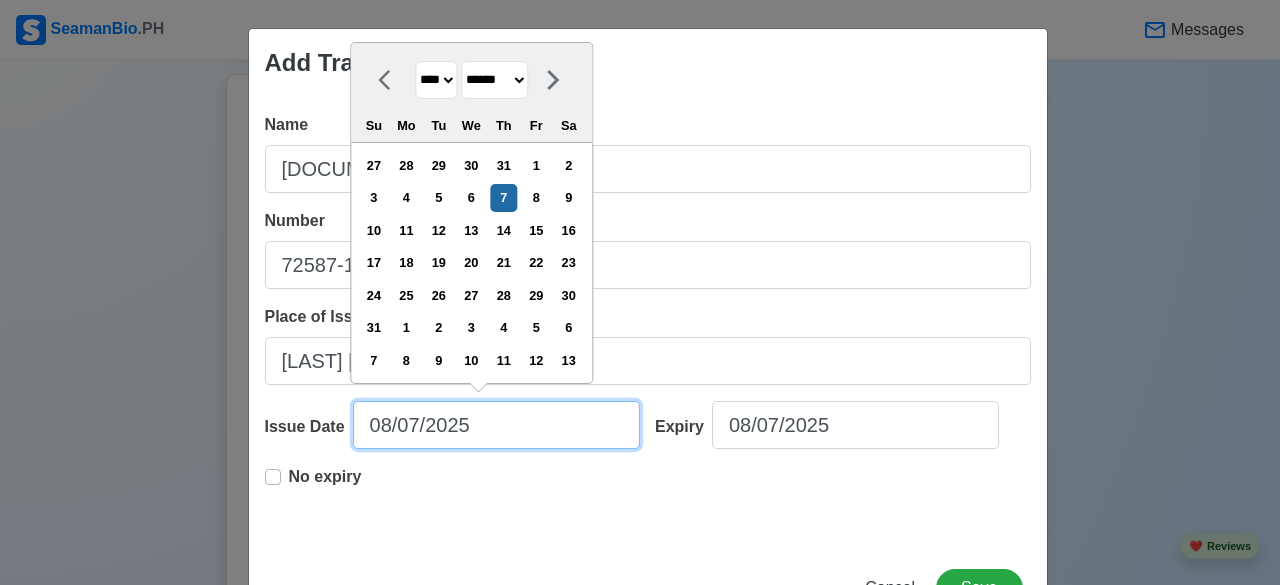 click on "08/07/2025" at bounding box center (496, 425) 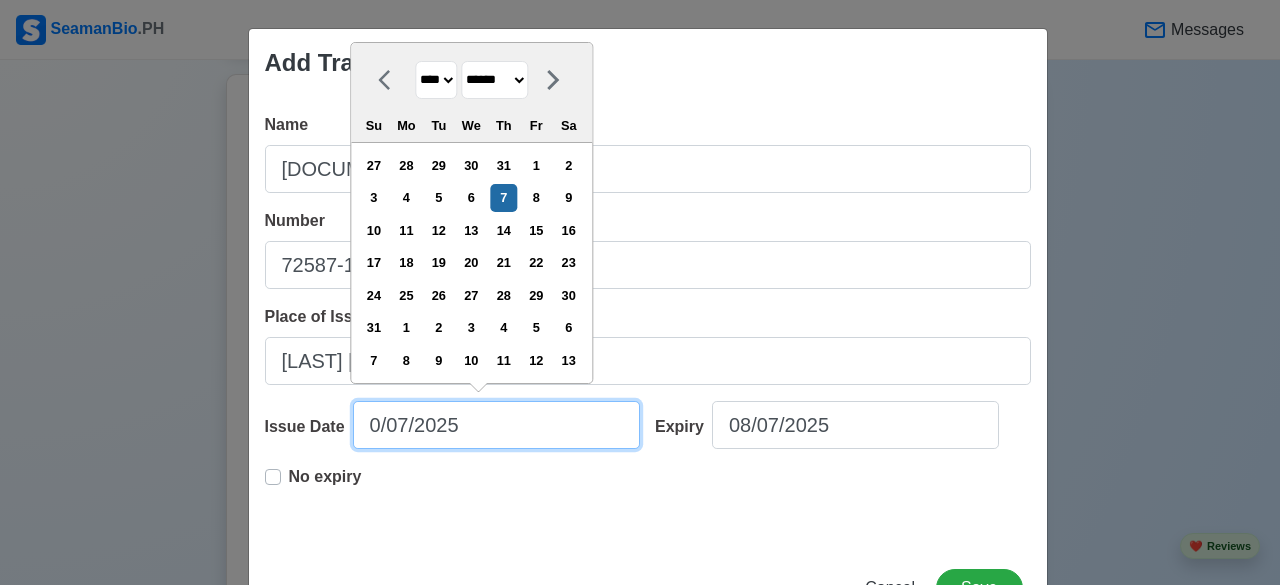 type on "[MM]/[DD]/[YYYY]" 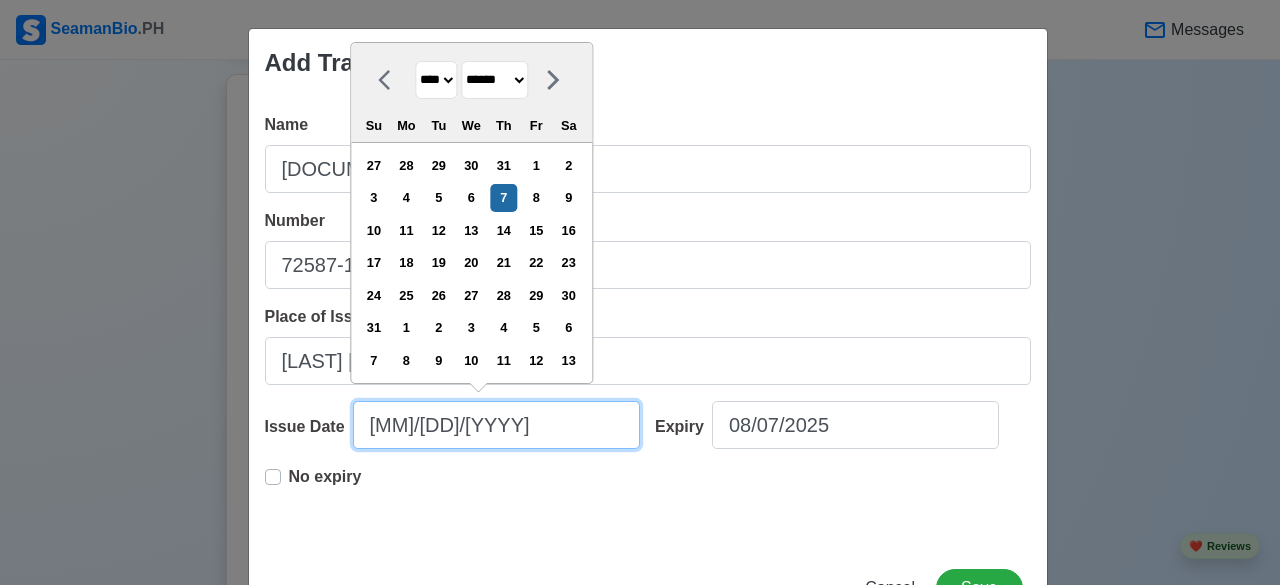 select on "*********" 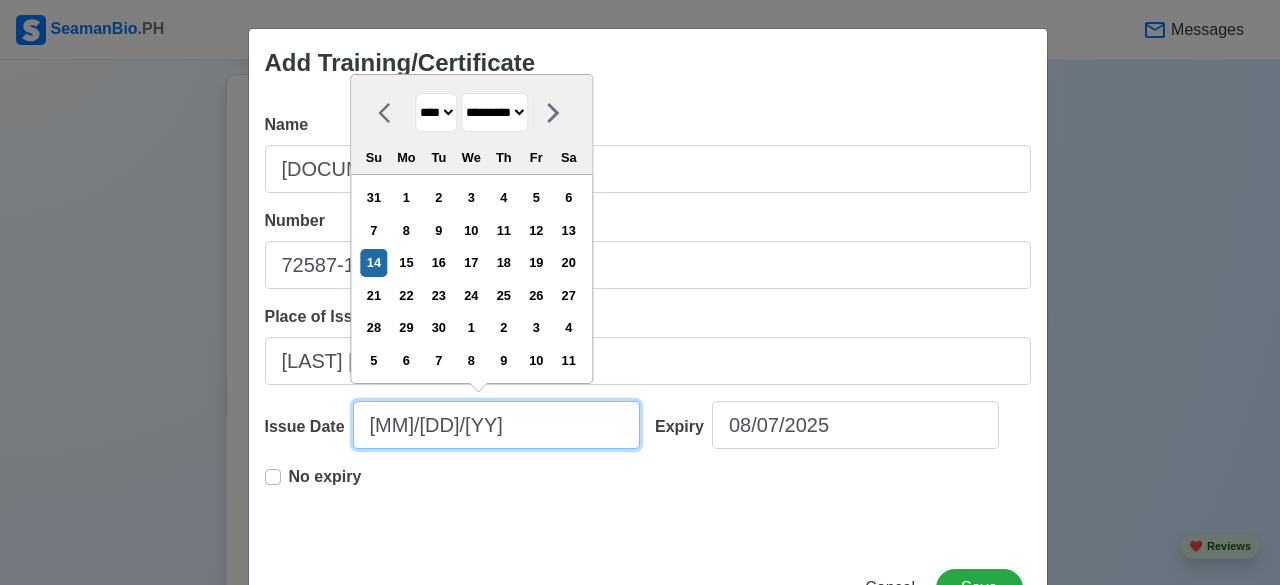 type on "[MM]/[DD]/[YYYY]" 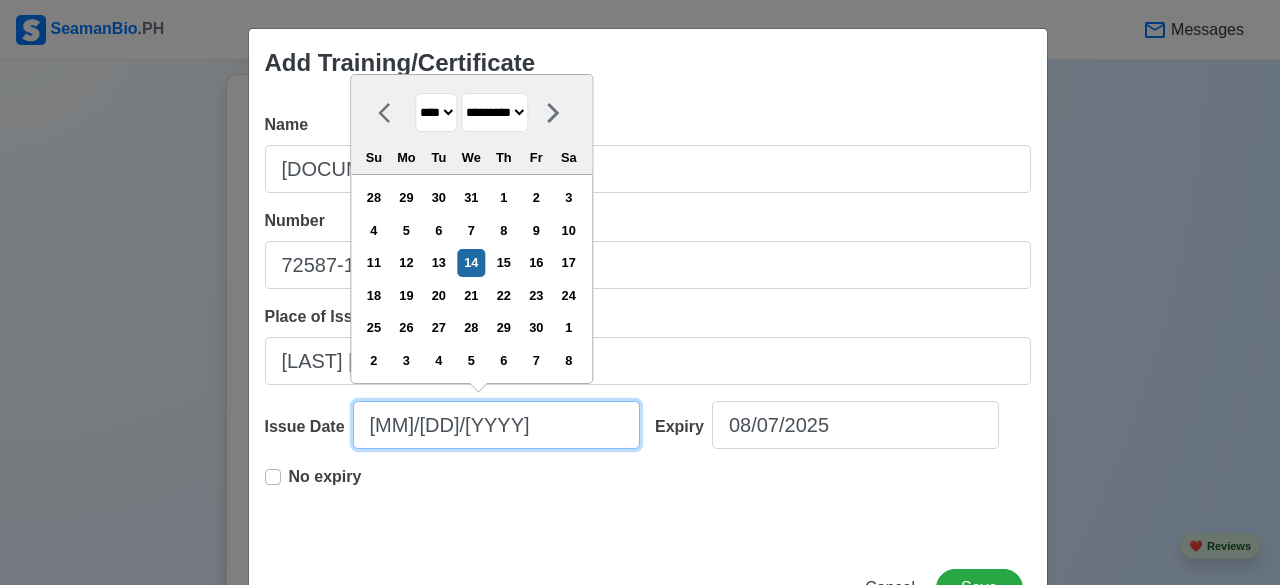type on "[MM]/[DD]/[YYYY]" 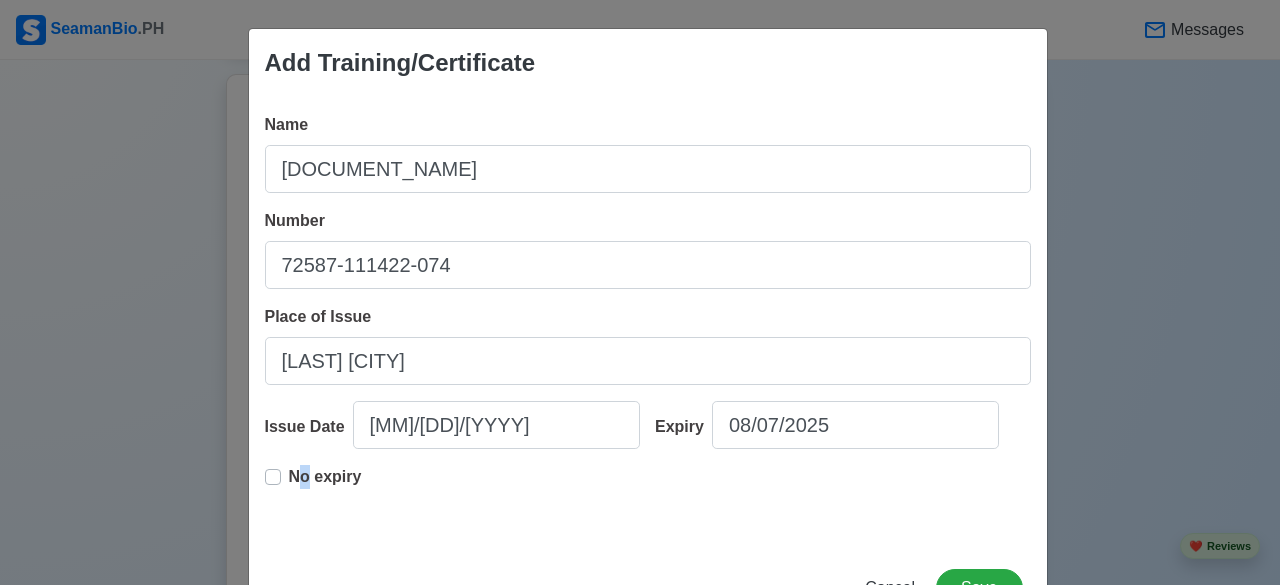 drag, startPoint x: 302, startPoint y: 497, endPoint x: 289, endPoint y: 487, distance: 16.40122 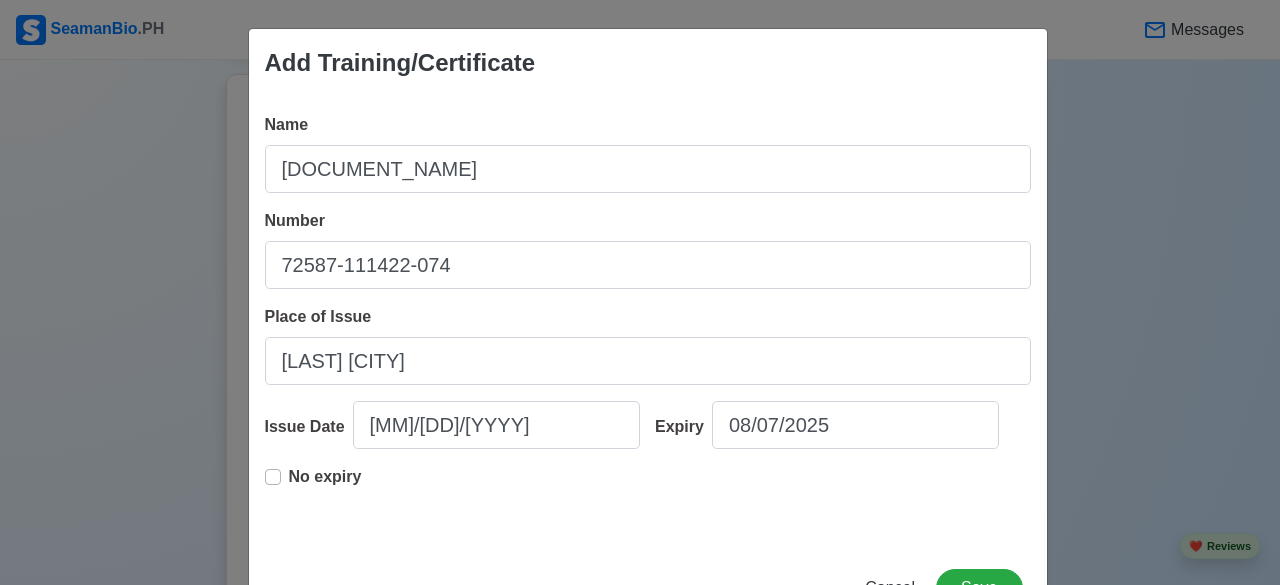 drag, startPoint x: 242, startPoint y: 479, endPoint x: 261, endPoint y: 479, distance: 19 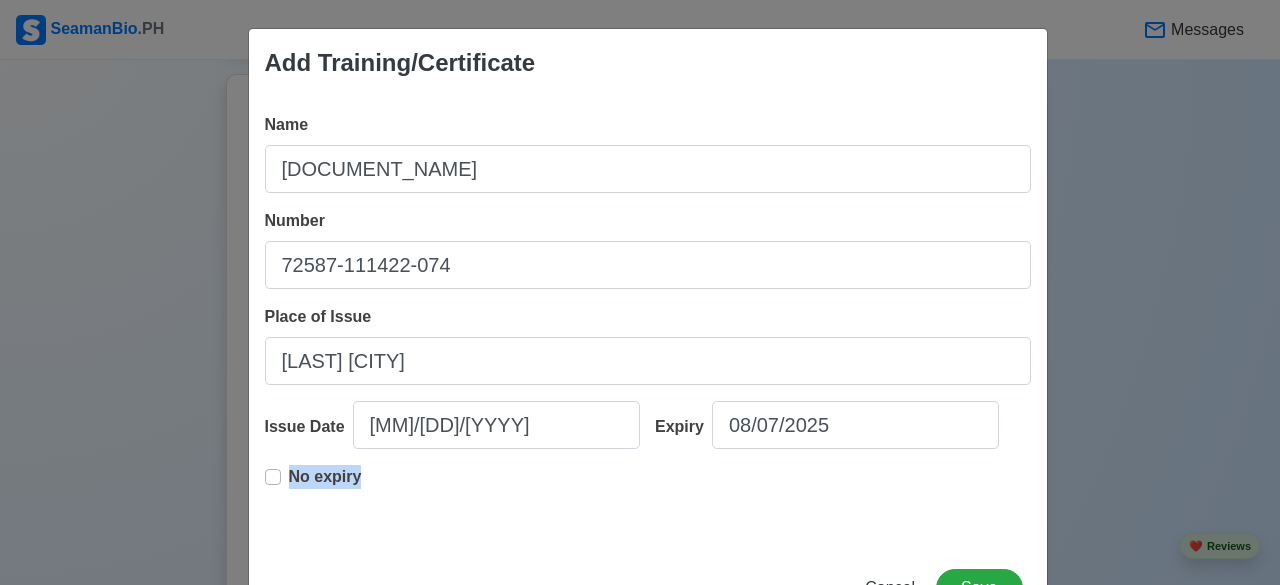 click on "No expiry" at bounding box center [325, 485] 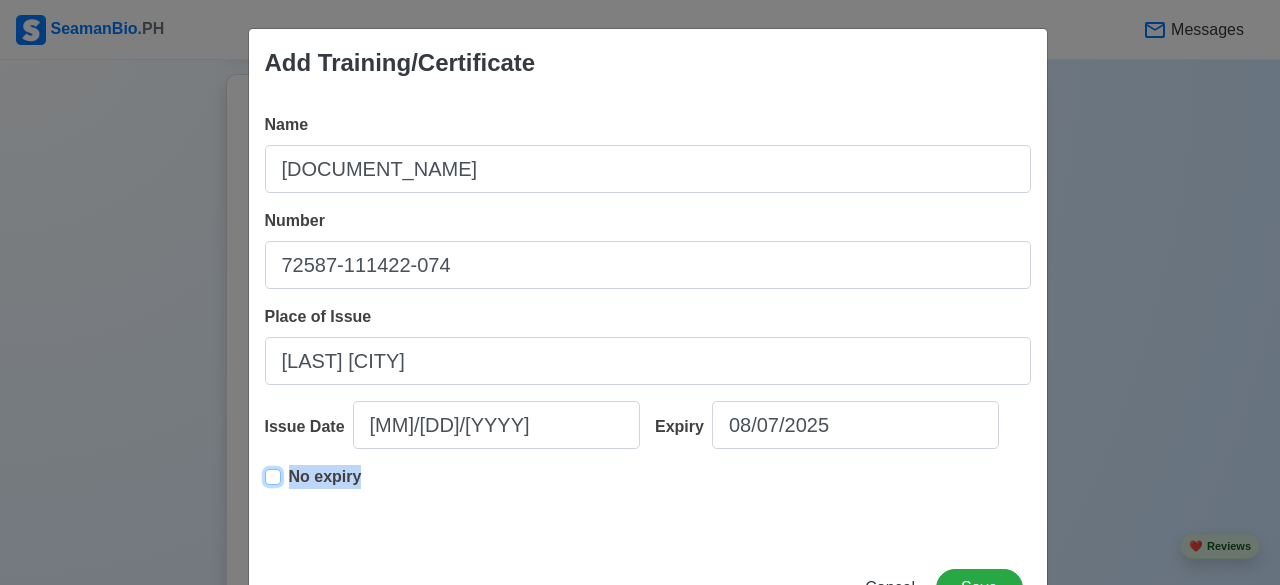 type on "[MM]/[DD]/[YYYY]" 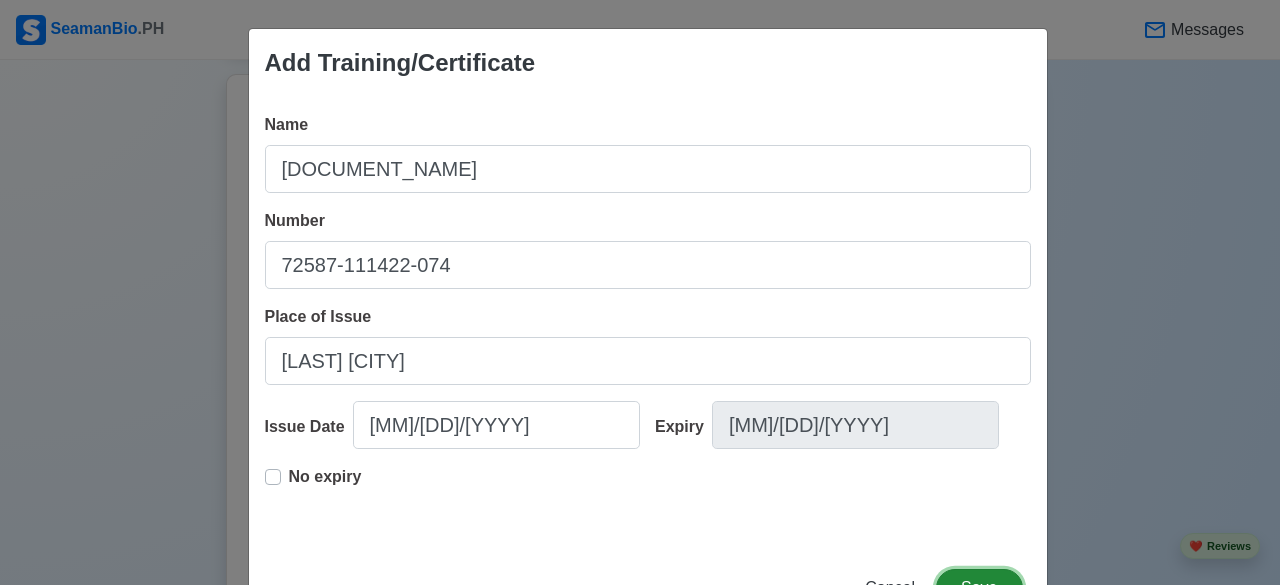 click on "Save" at bounding box center (979, 588) 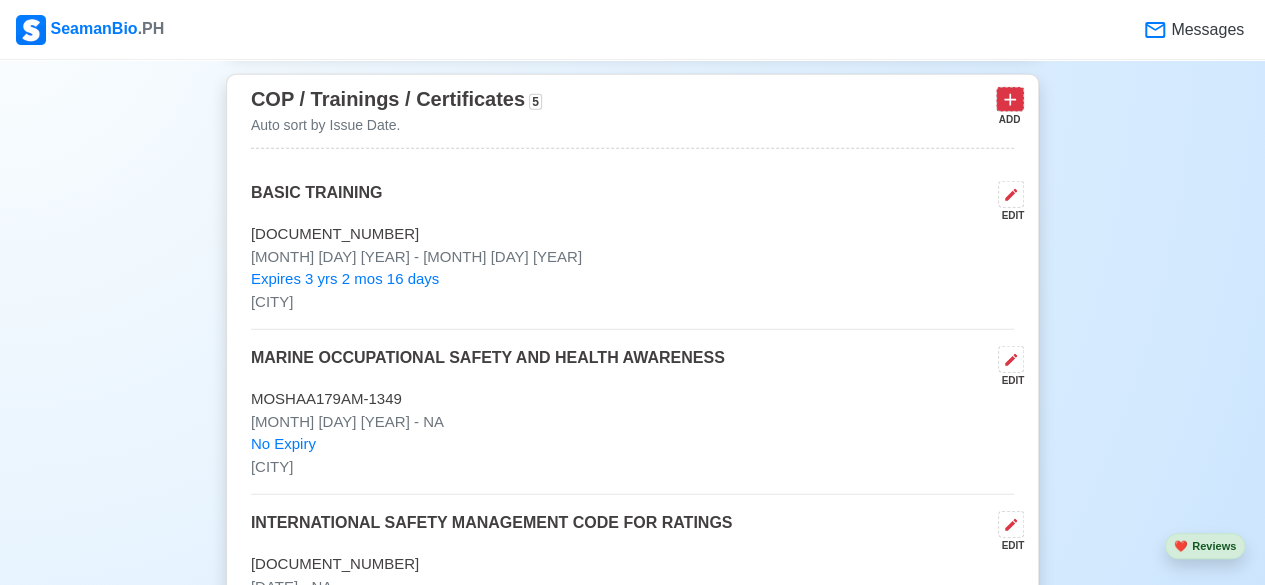 click 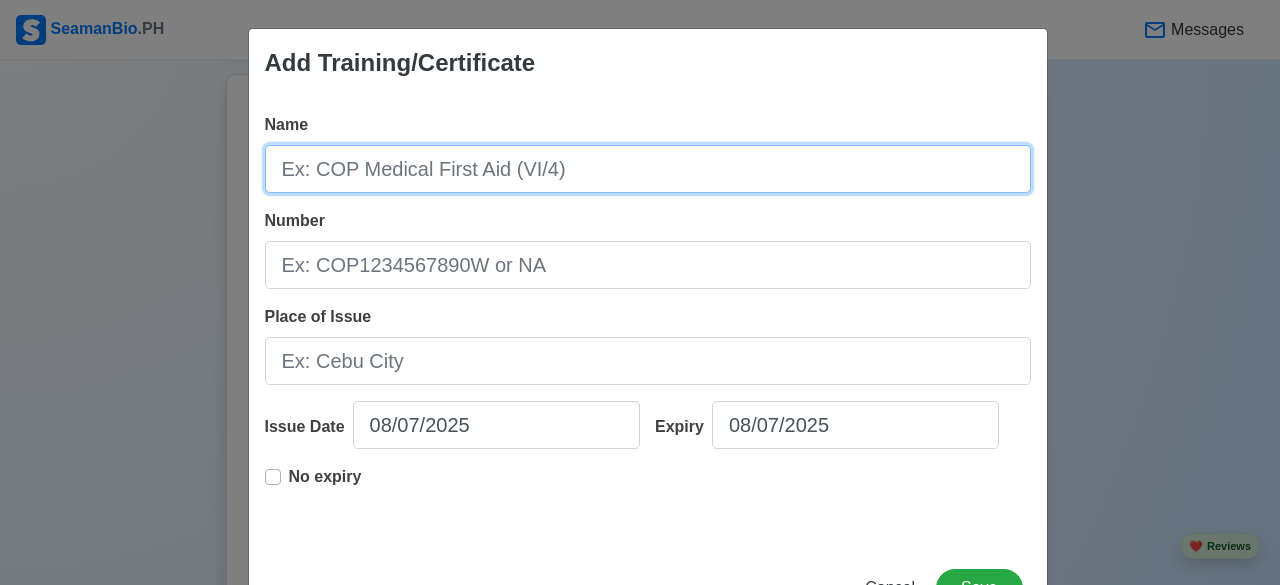 click on "Name" at bounding box center (648, 169) 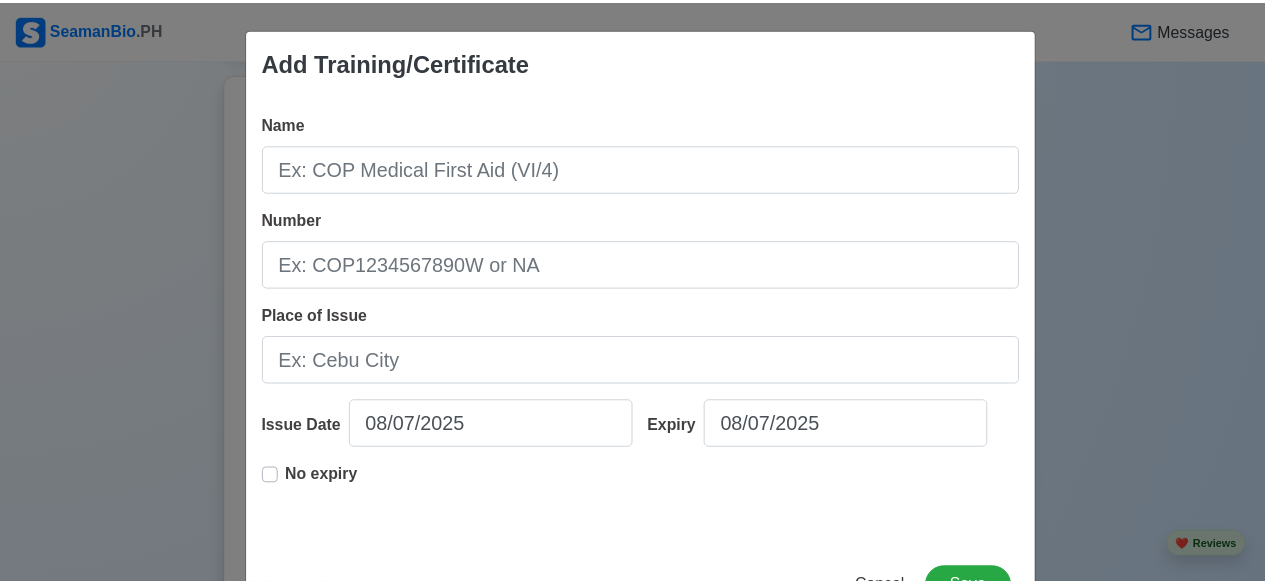 scroll, scrollTop: 73, scrollLeft: 0, axis: vertical 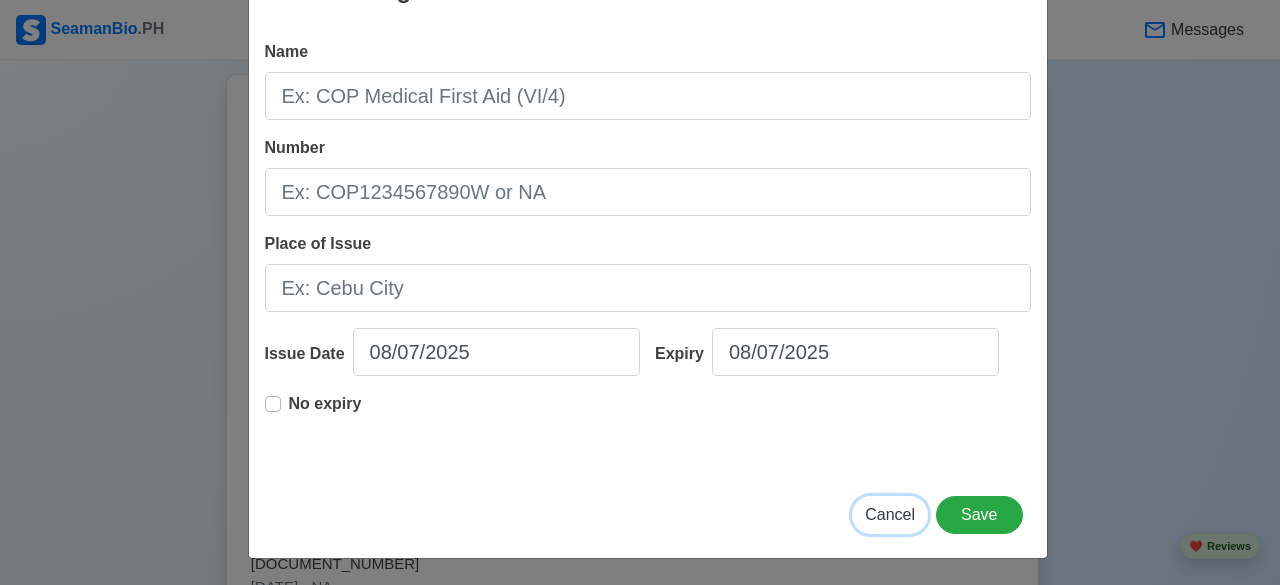 click on "Cancel" at bounding box center (890, 514) 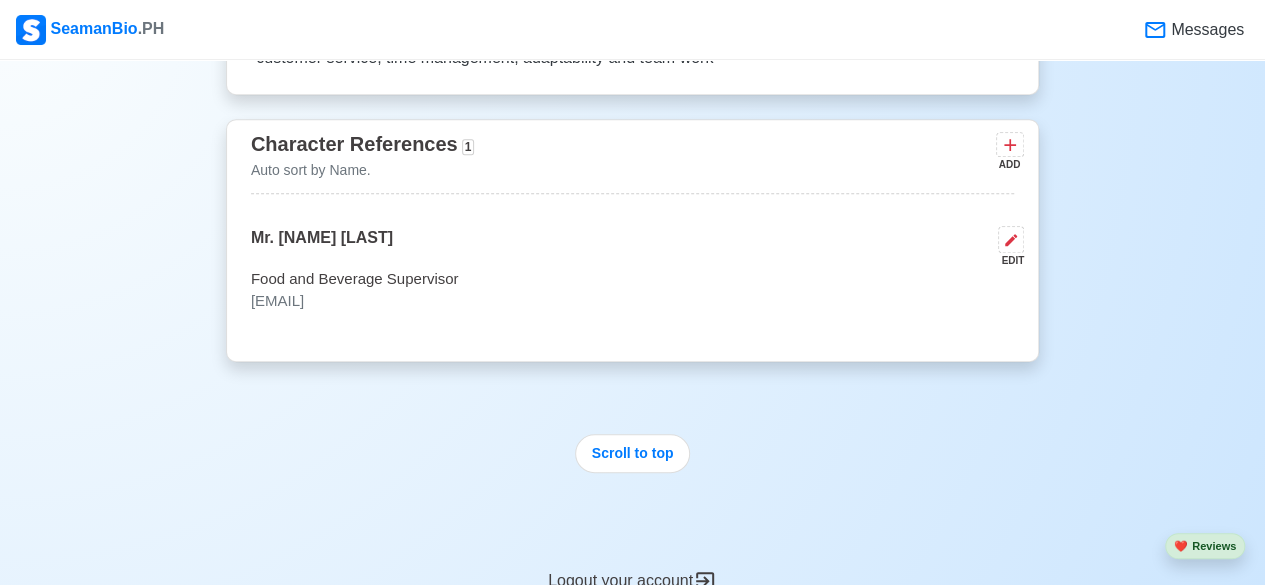 scroll, scrollTop: 4477, scrollLeft: 0, axis: vertical 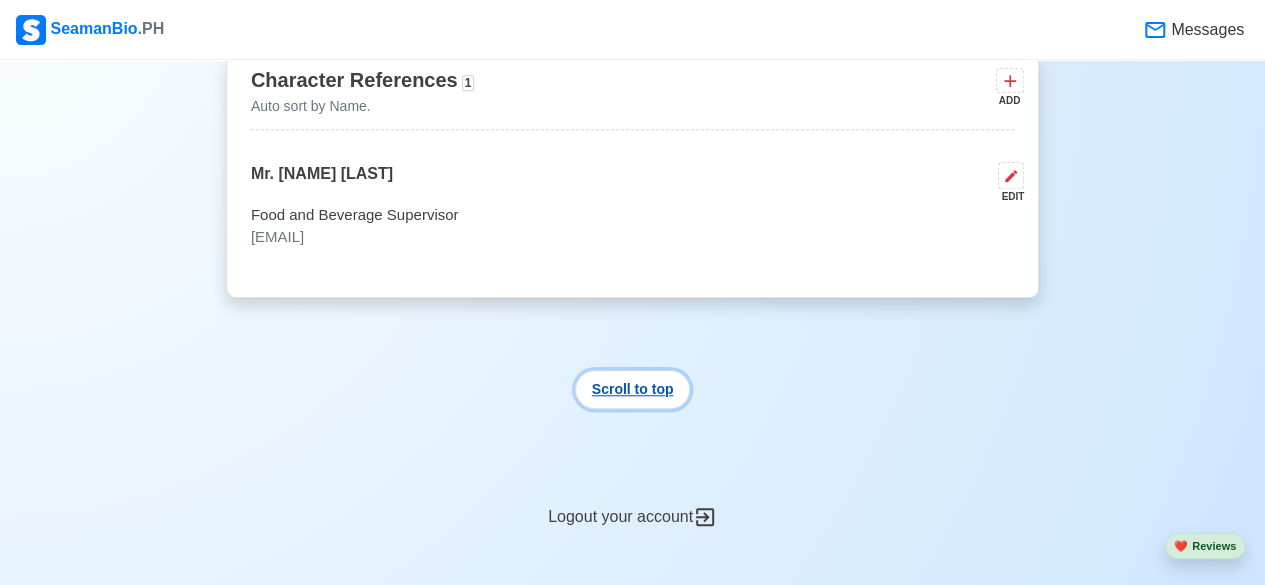 click on "Scroll to top" at bounding box center (633, 389) 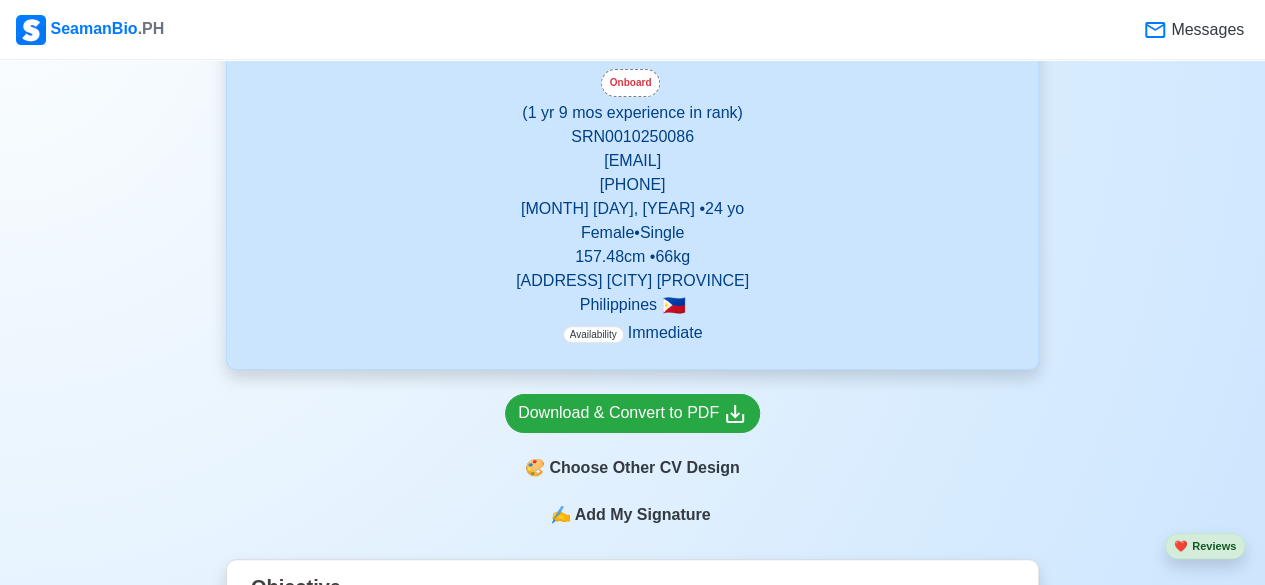 scroll, scrollTop: 330, scrollLeft: 0, axis: vertical 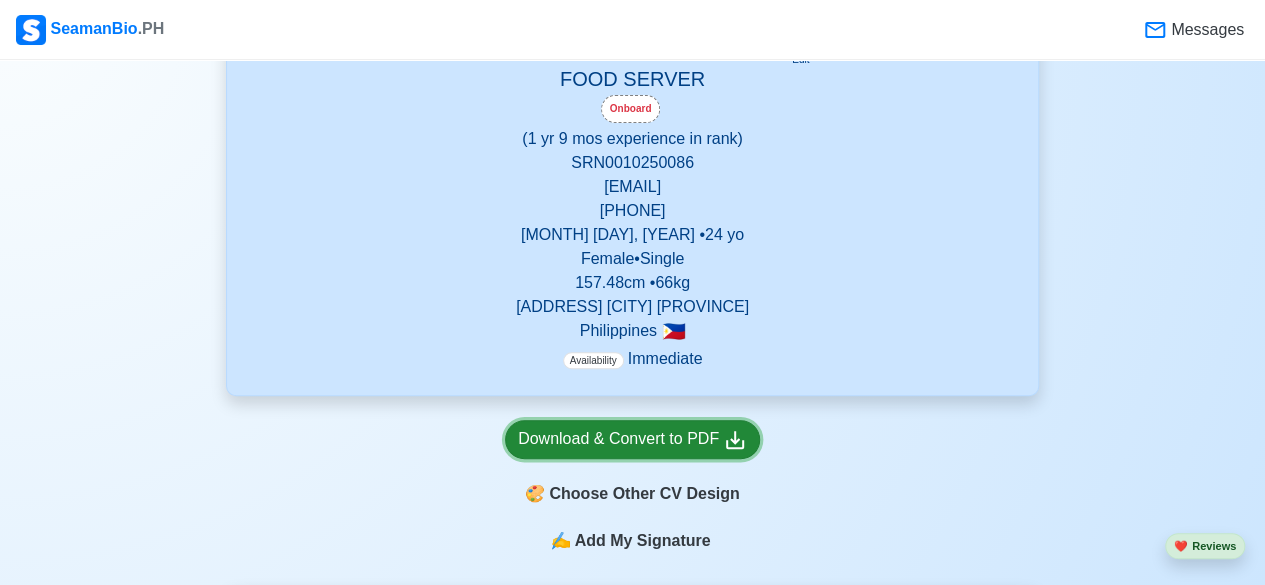 click on "Download & Convert to PDF" at bounding box center [632, 439] 